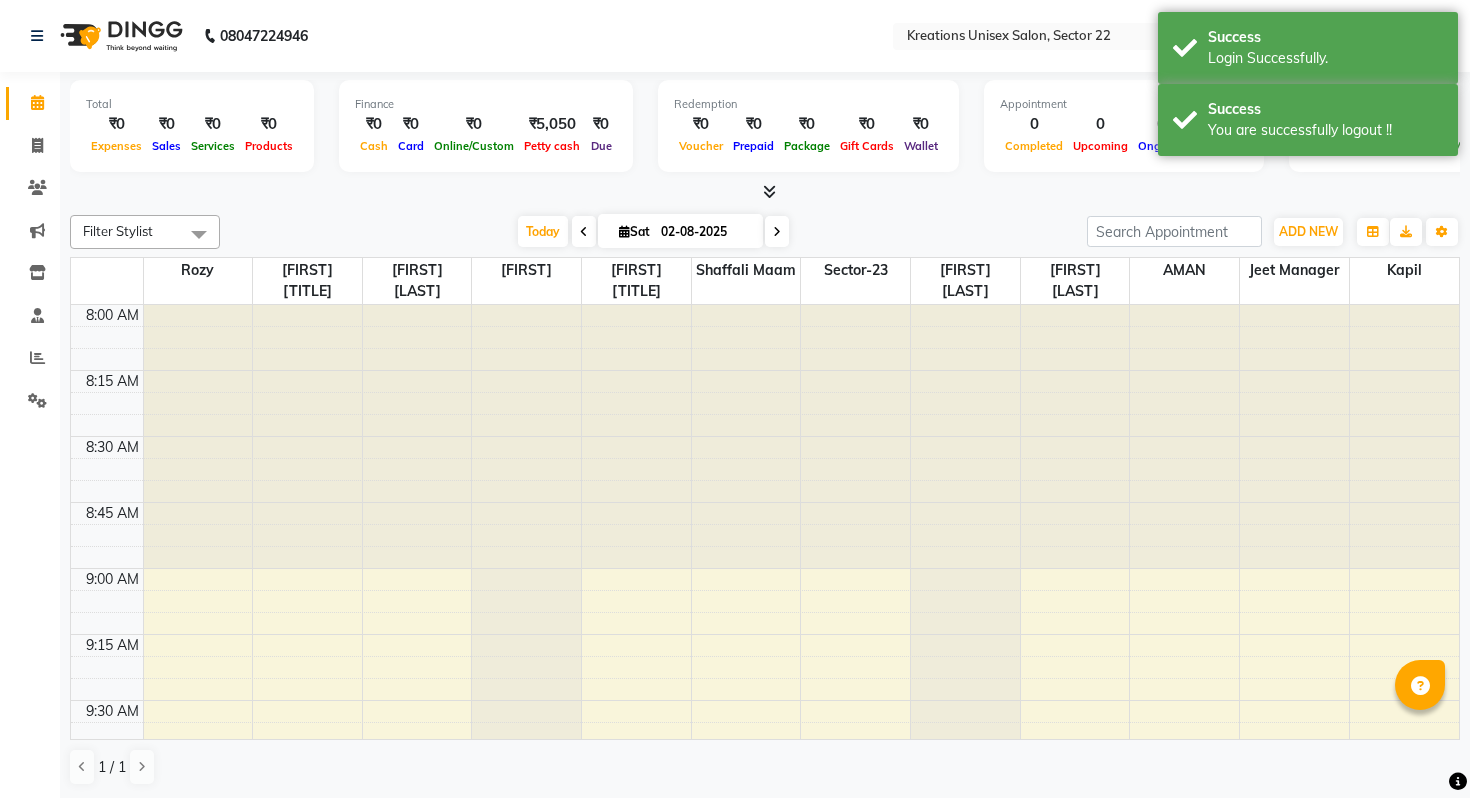 scroll, scrollTop: 0, scrollLeft: 0, axis: both 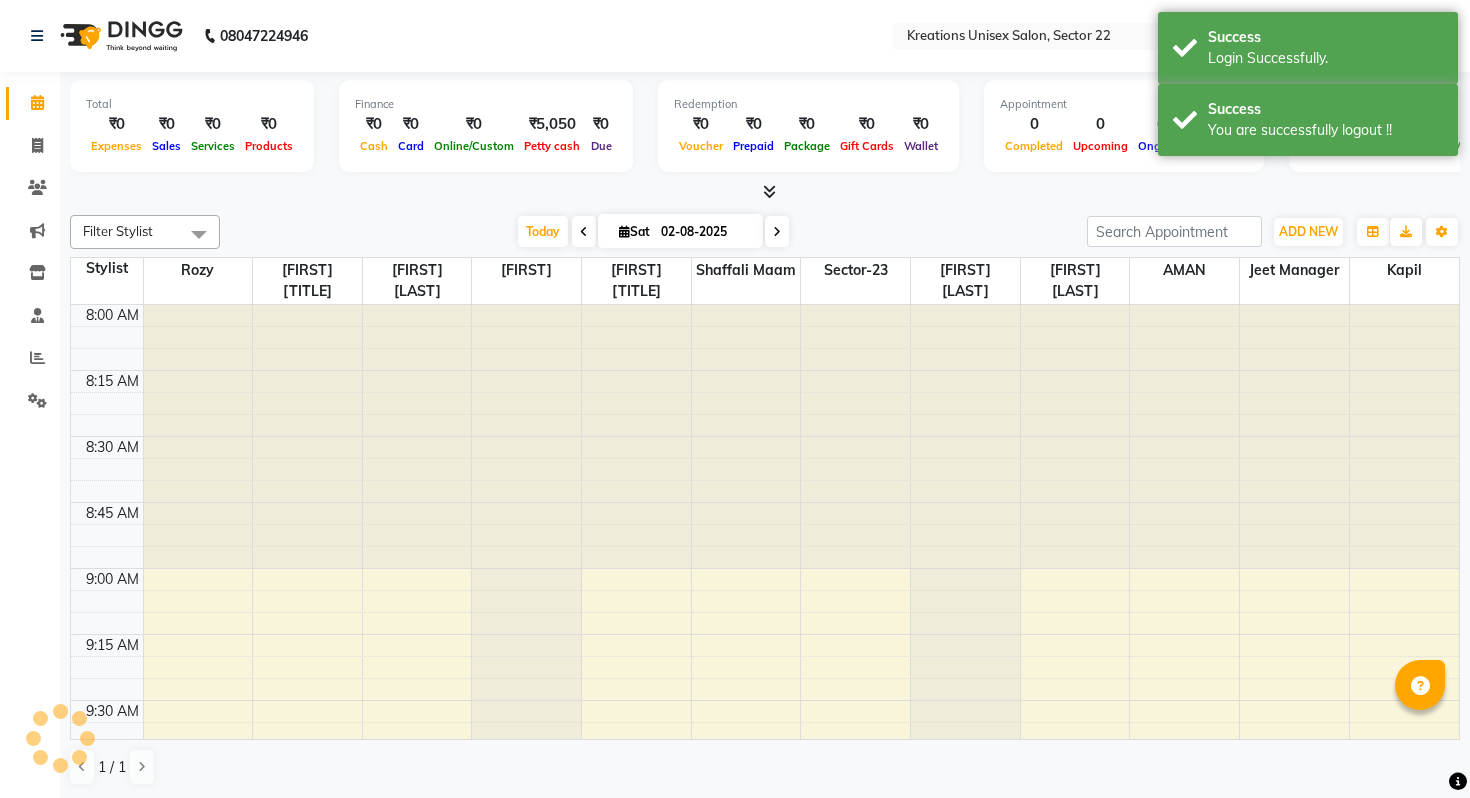 select on "en" 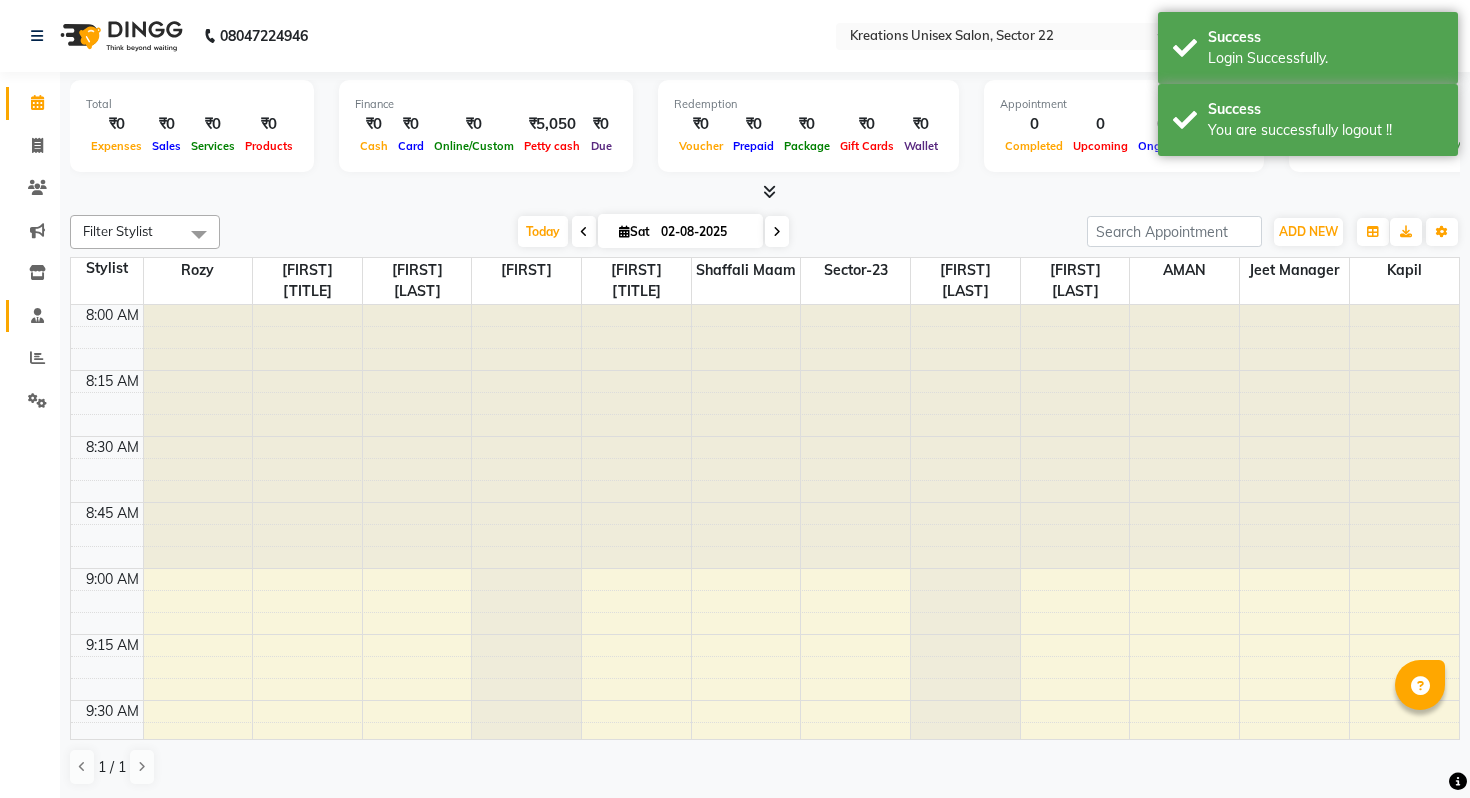 click 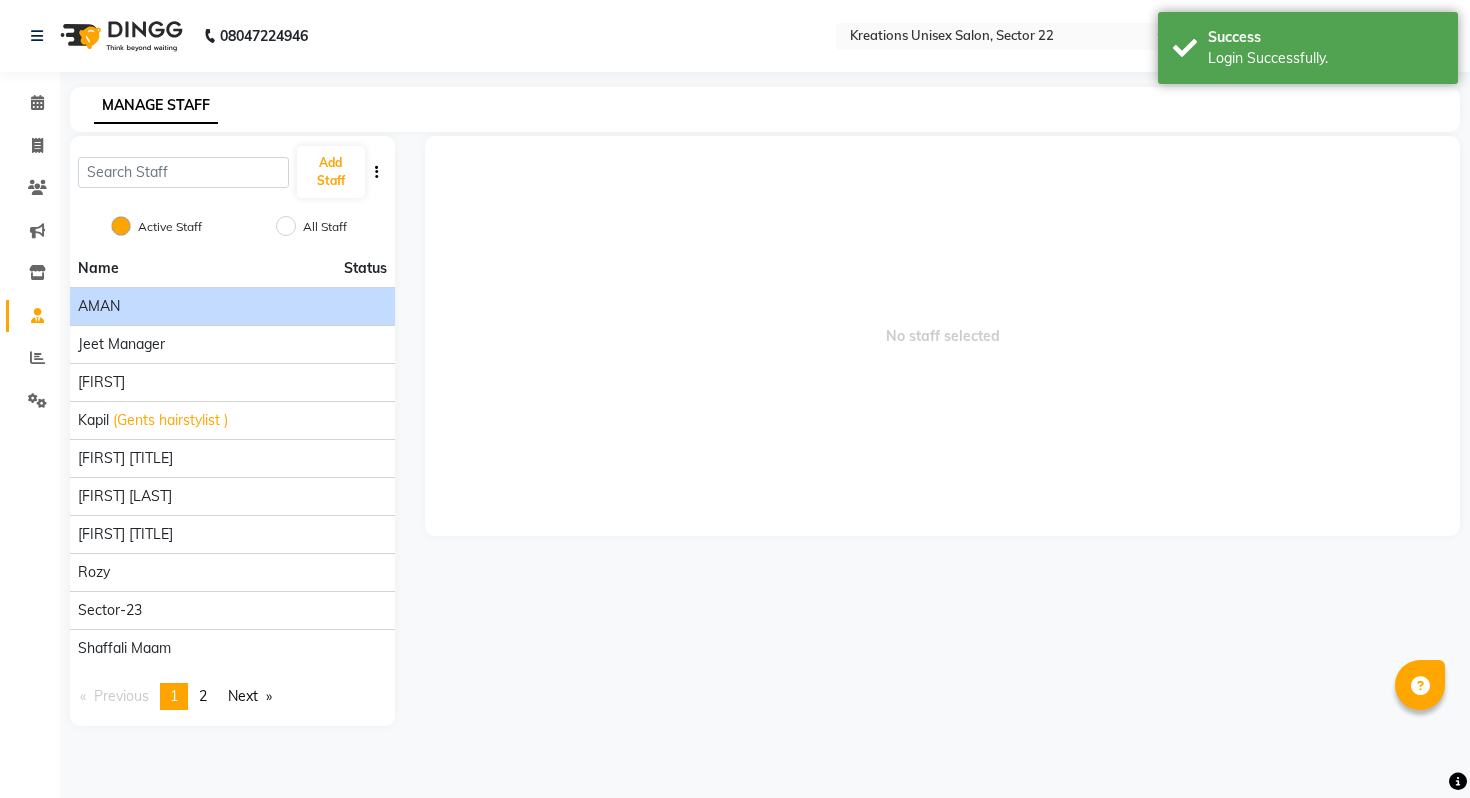 click on "AMAN" 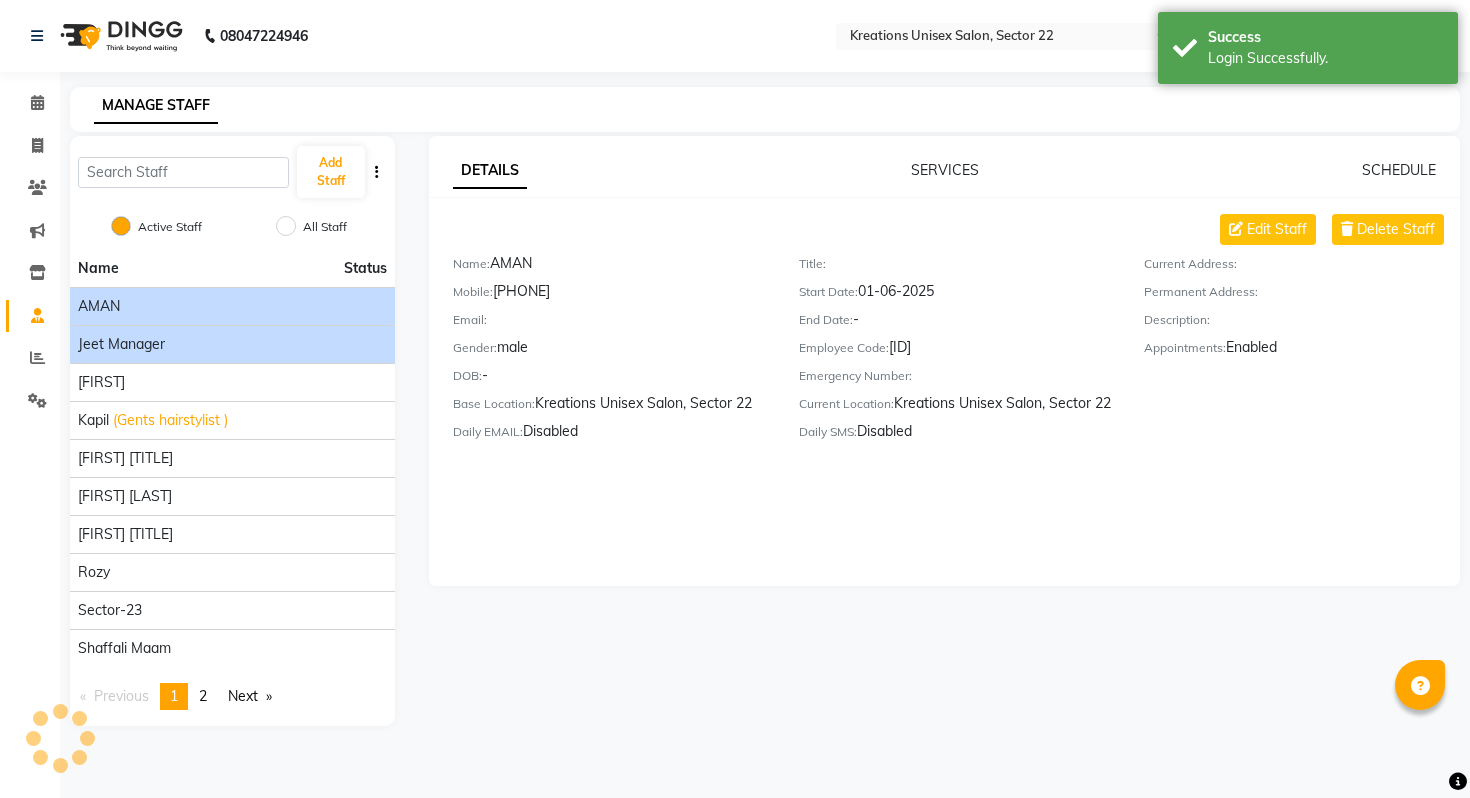 click on "Jeet Manager" 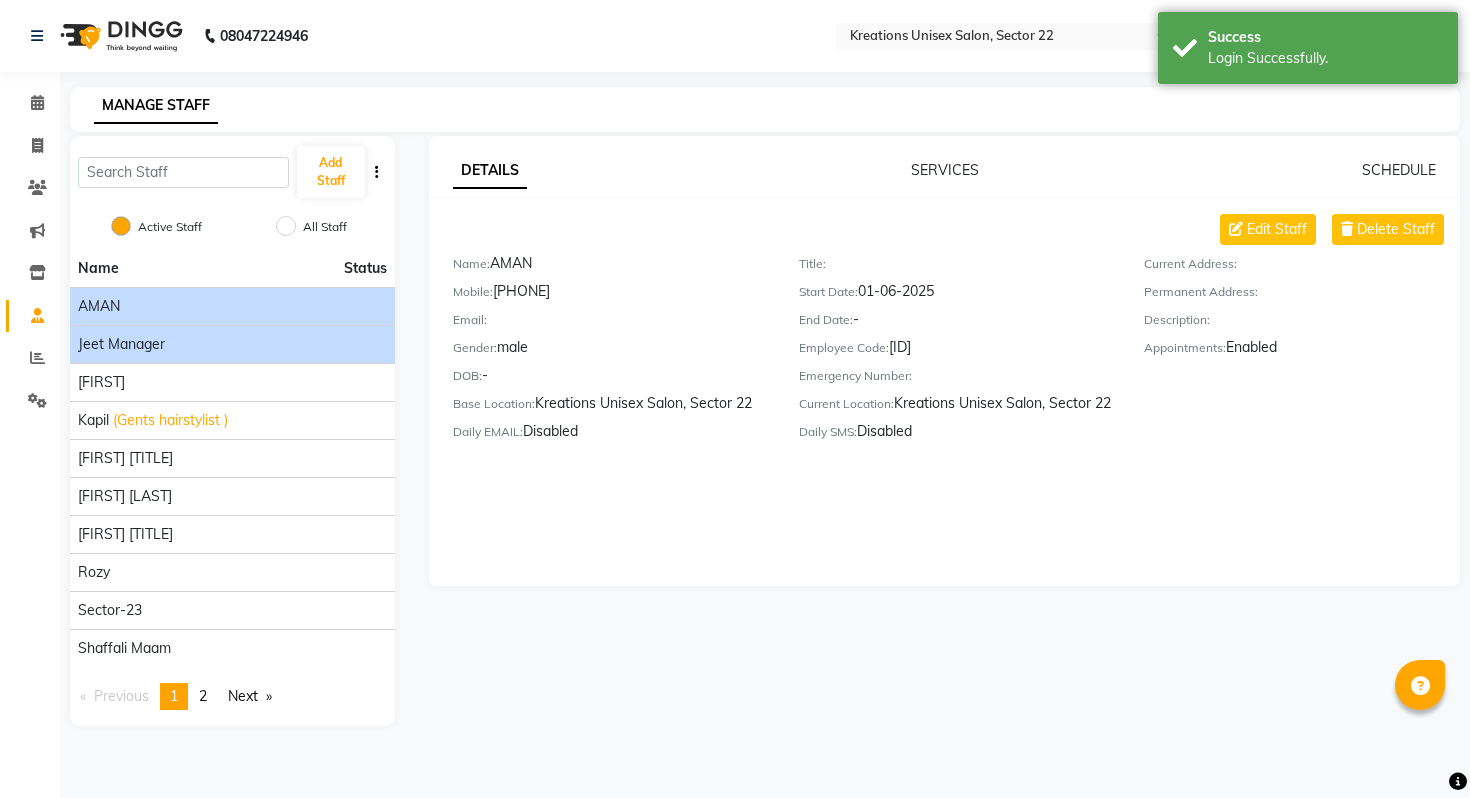 click on "Jeet Manager" 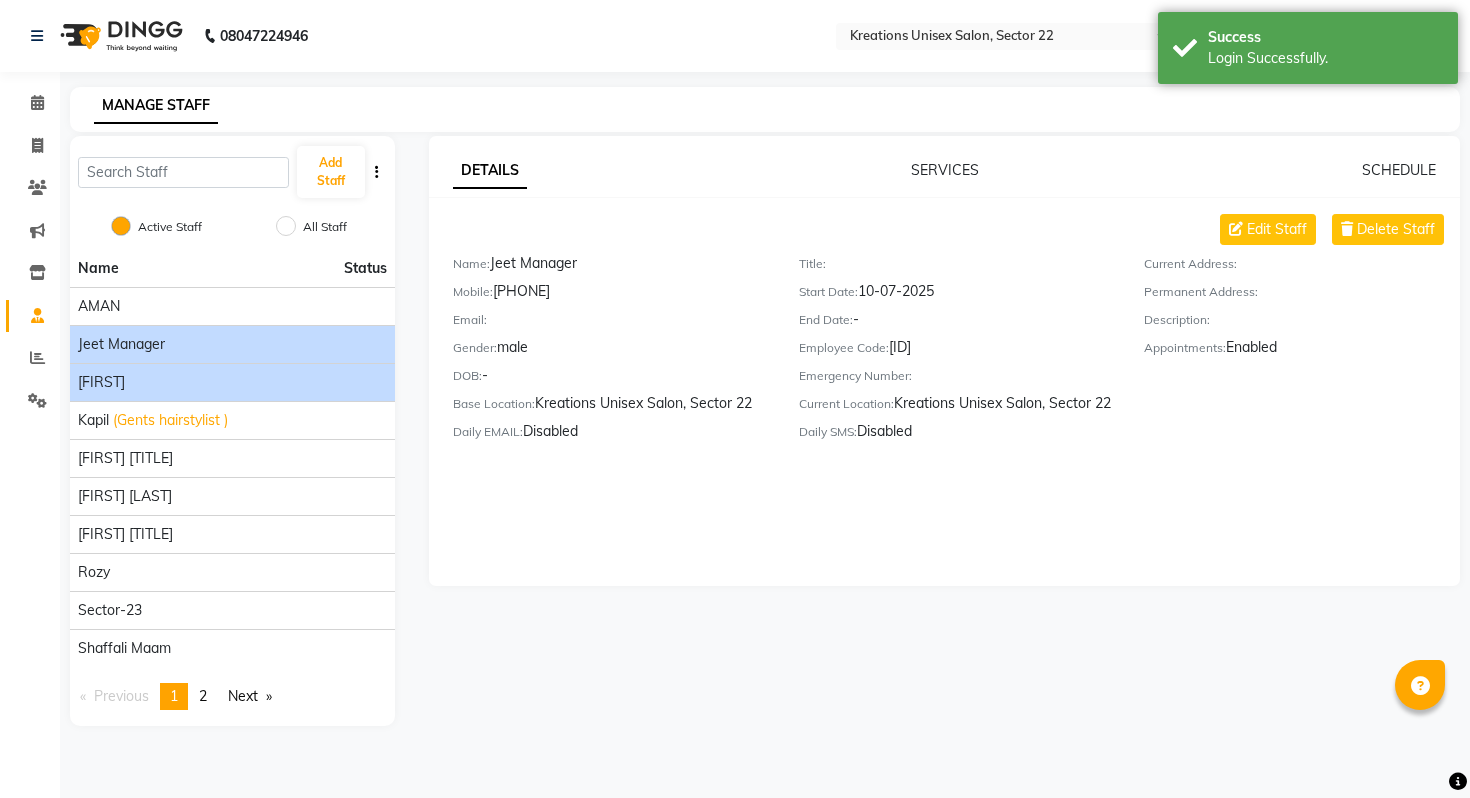 click on "Jitender" 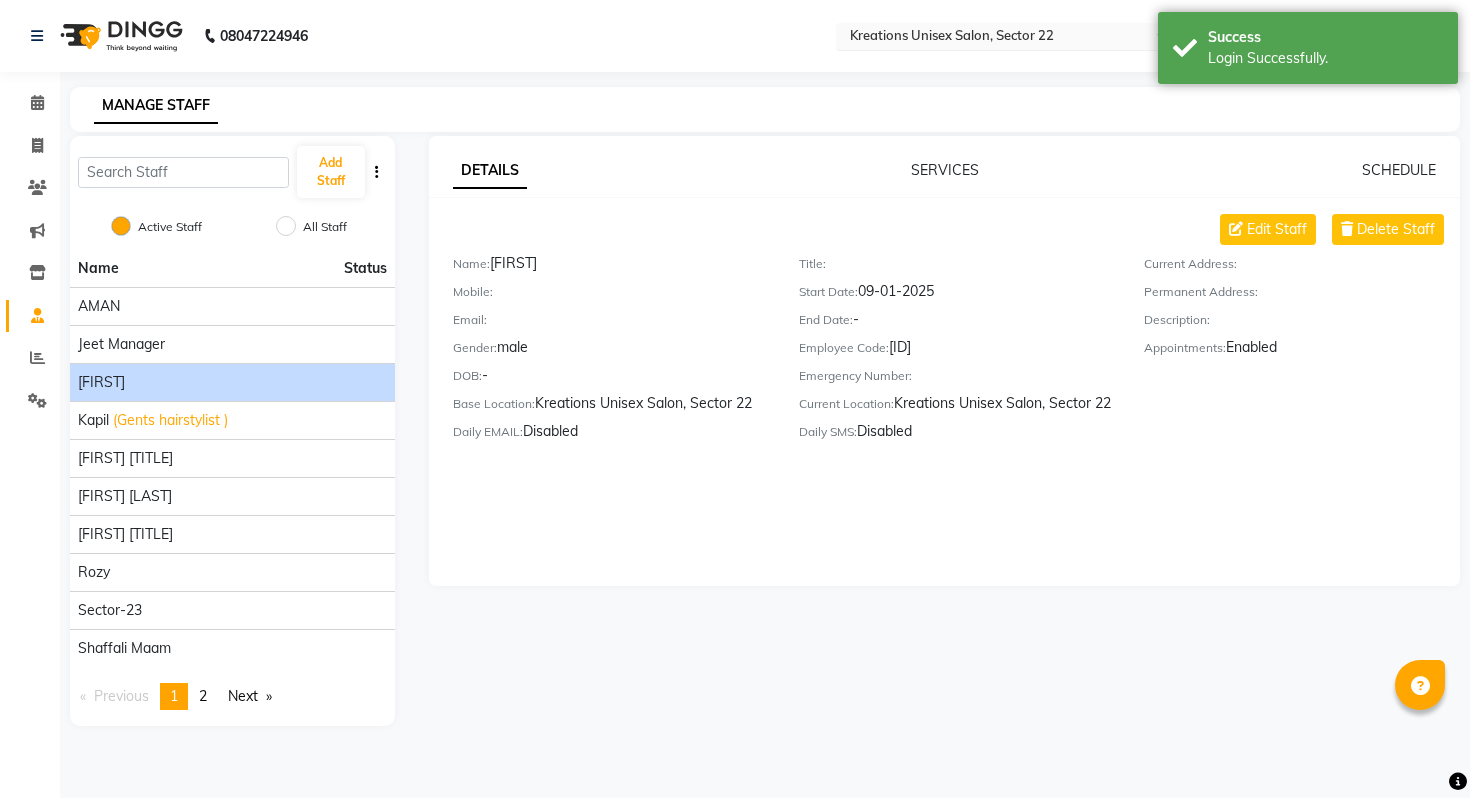 click at bounding box center [991, 38] 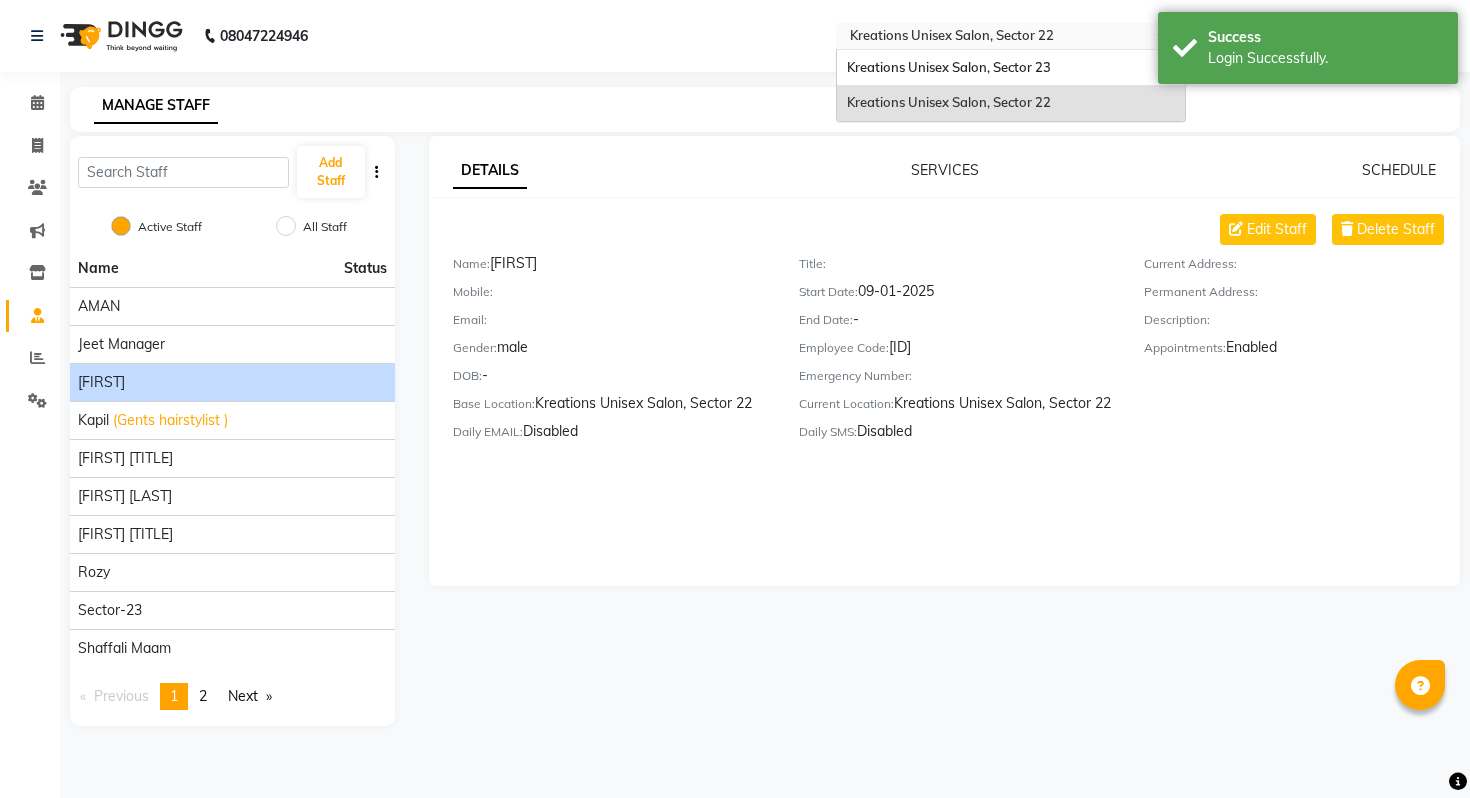 click on "Kreations Unisex Salon, Sector 23" at bounding box center (949, 67) 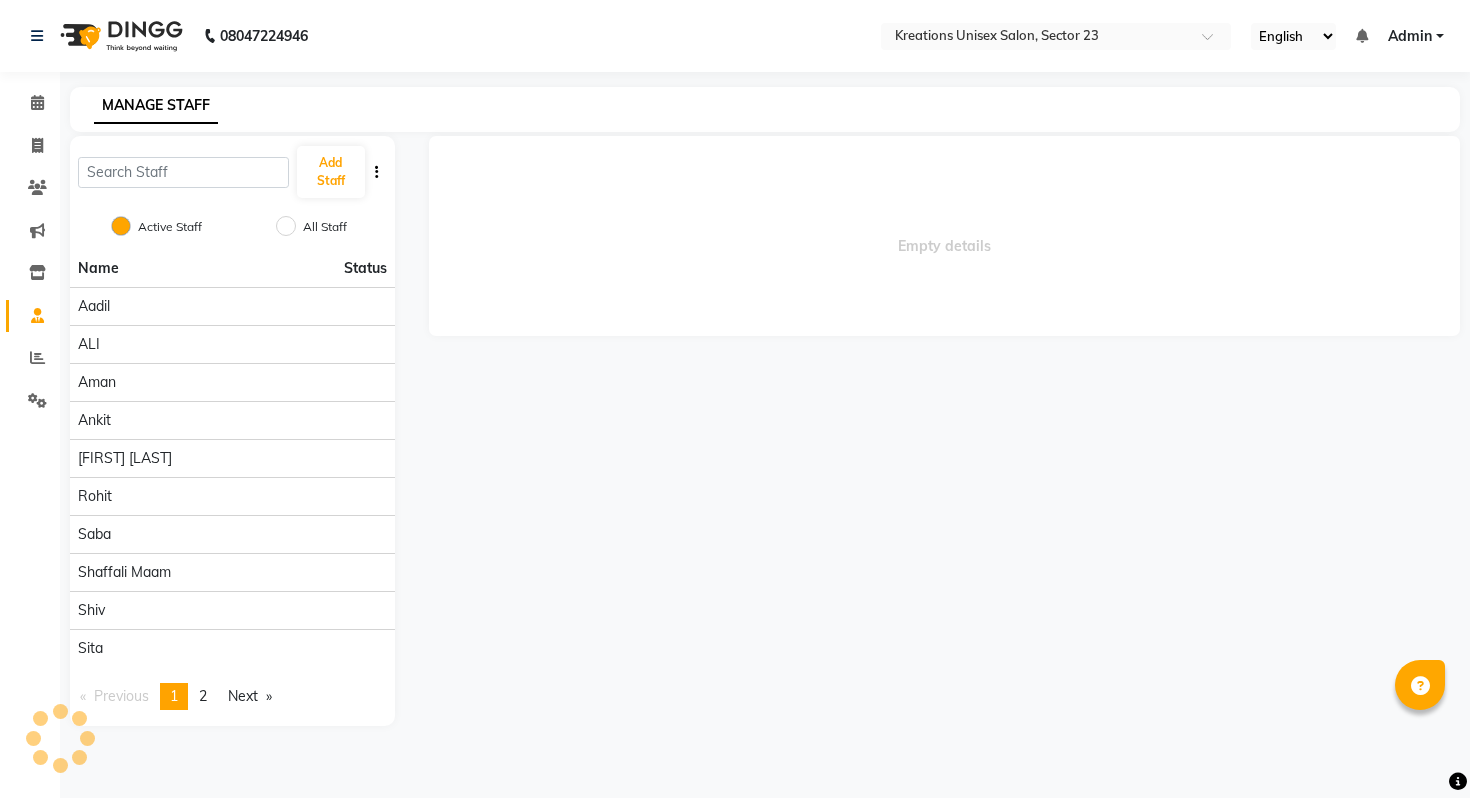 scroll, scrollTop: 0, scrollLeft: 0, axis: both 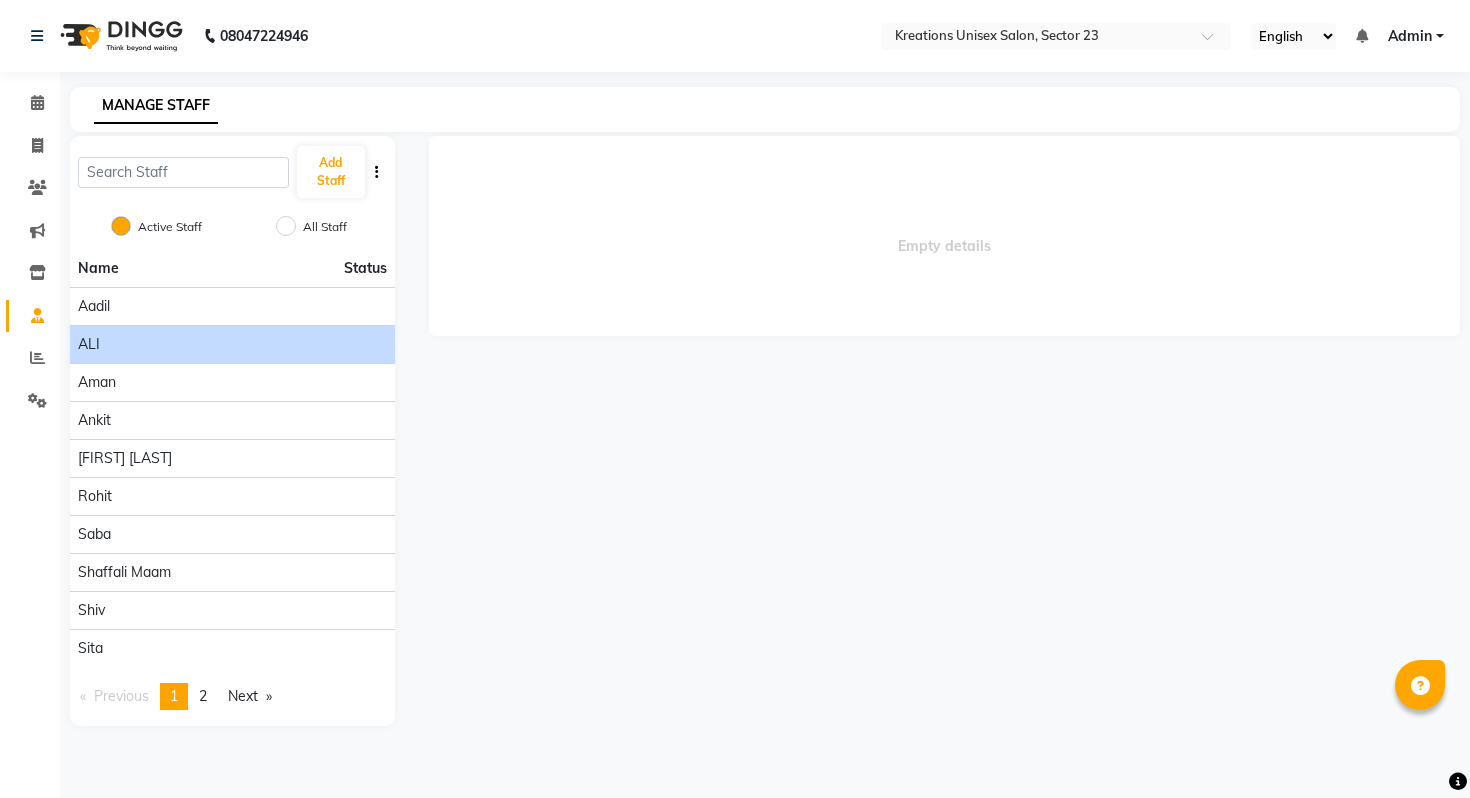 click on "ALI" 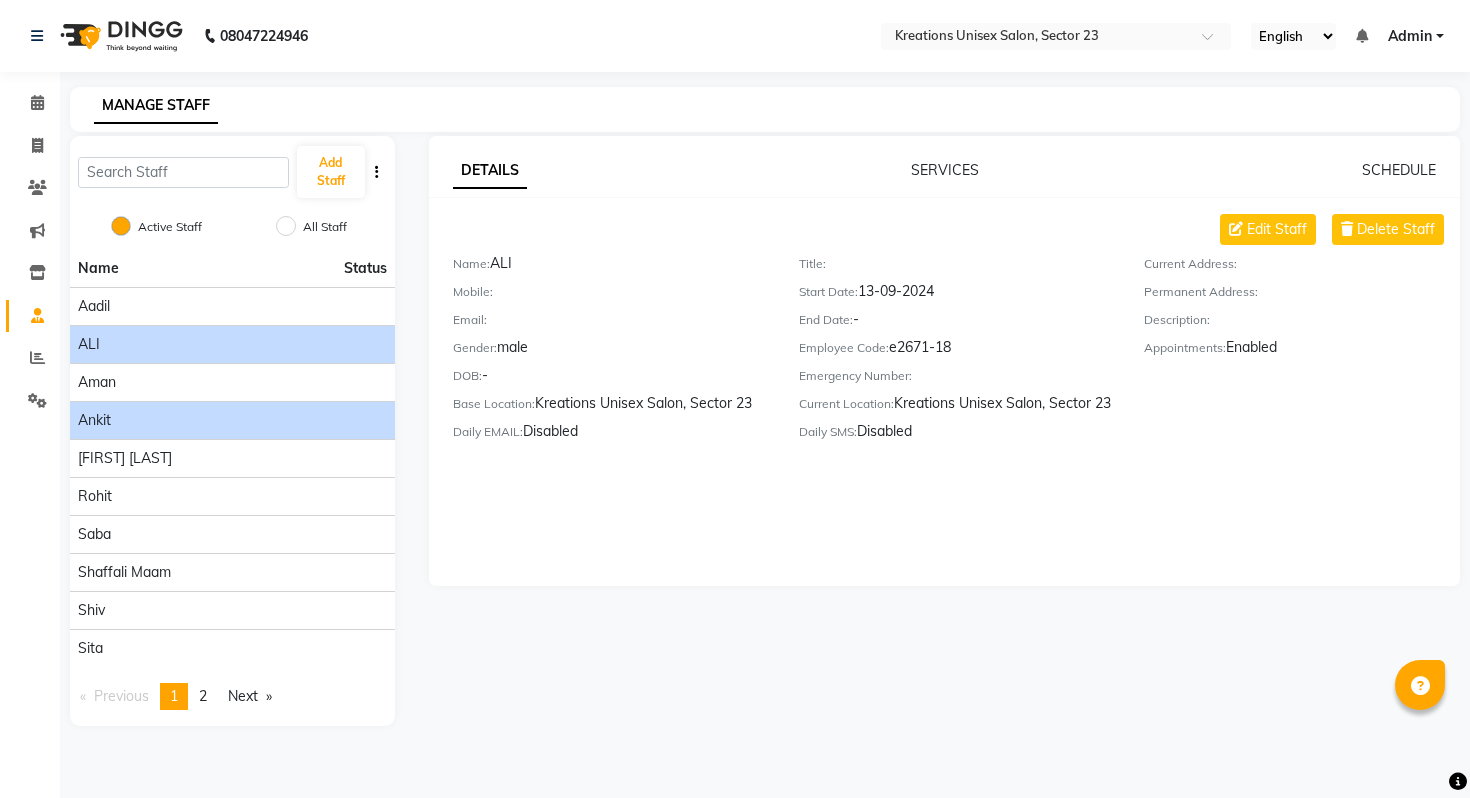 click on "Ankit" 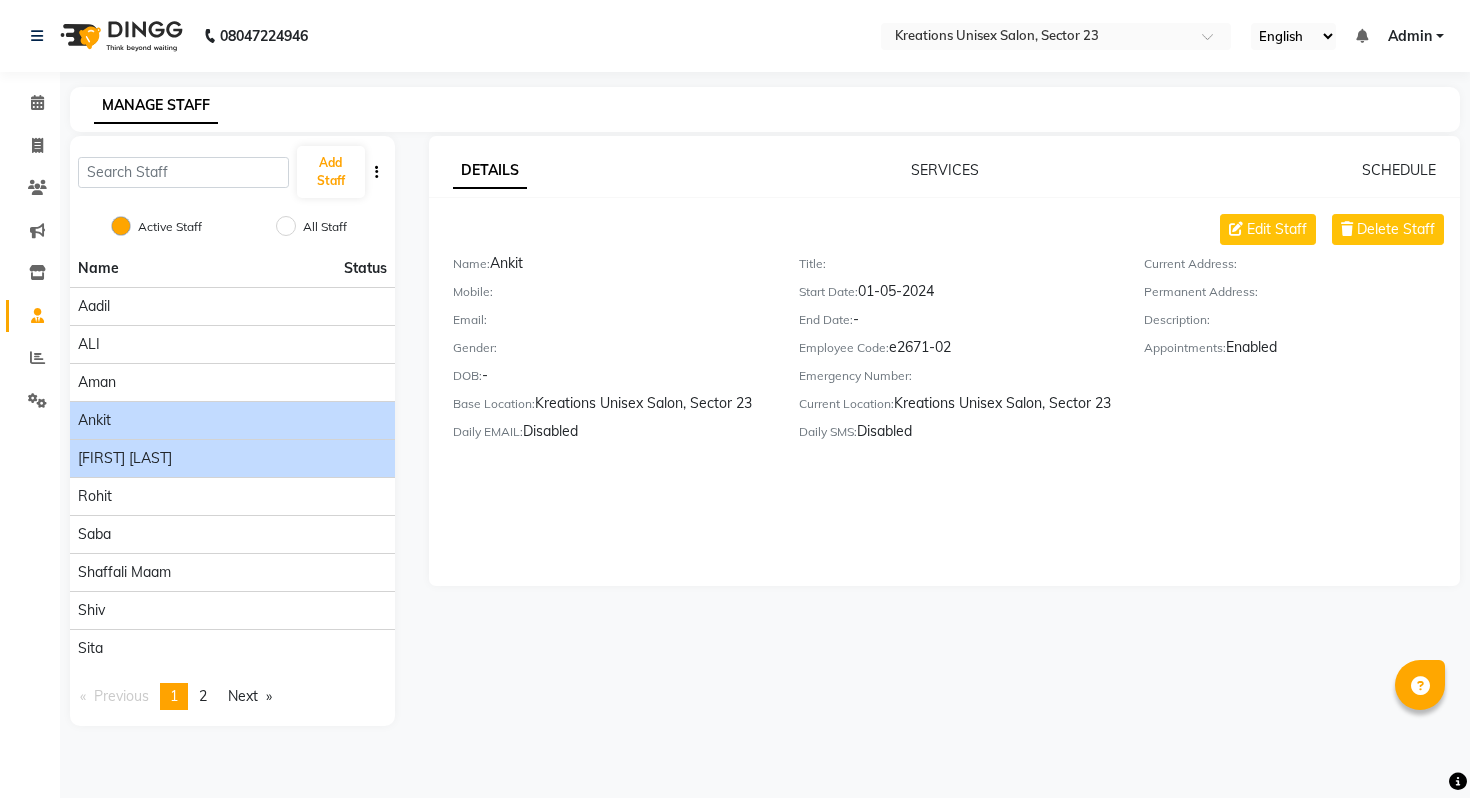 click on "[FIRST] [LAST]" 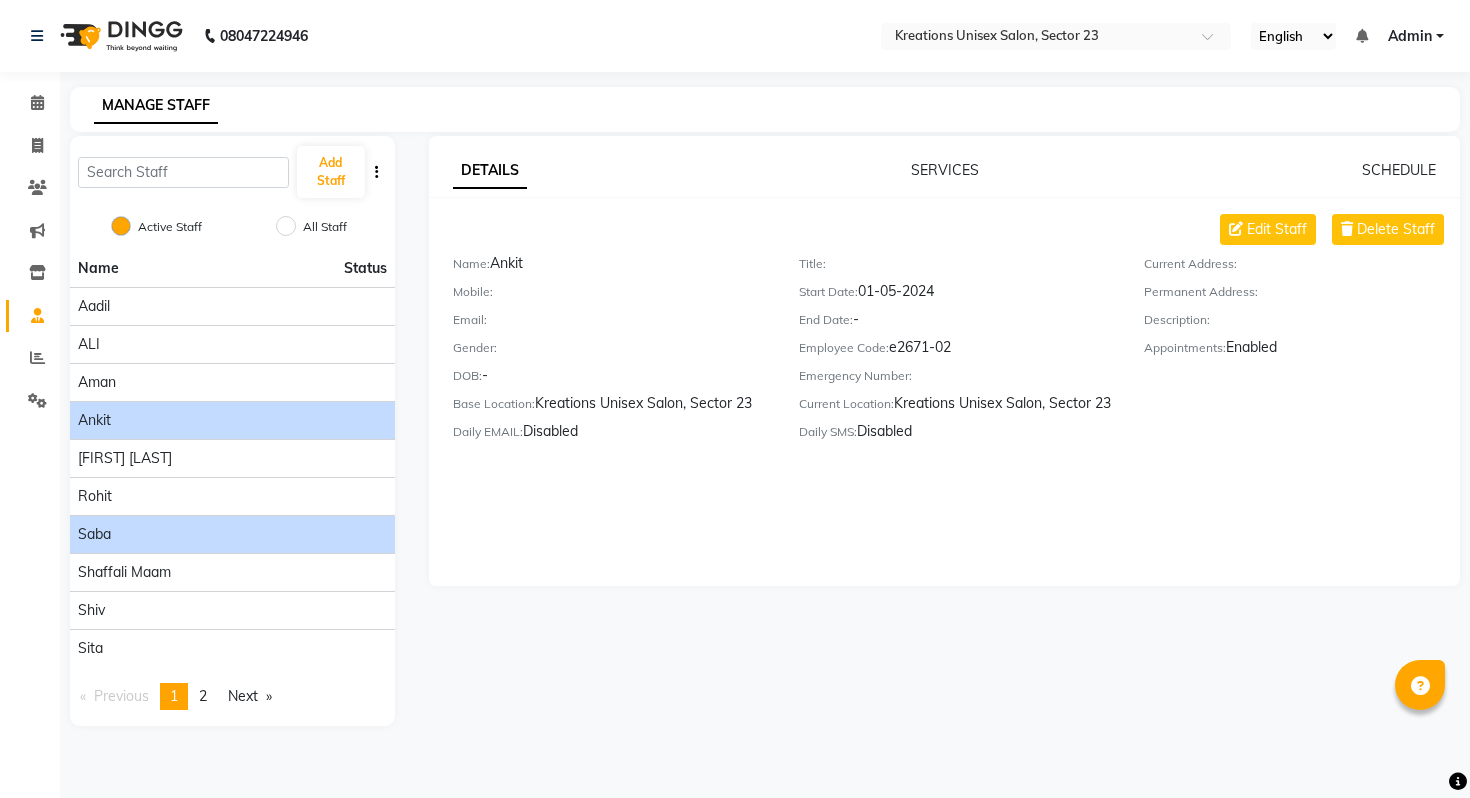 click on "Saba" 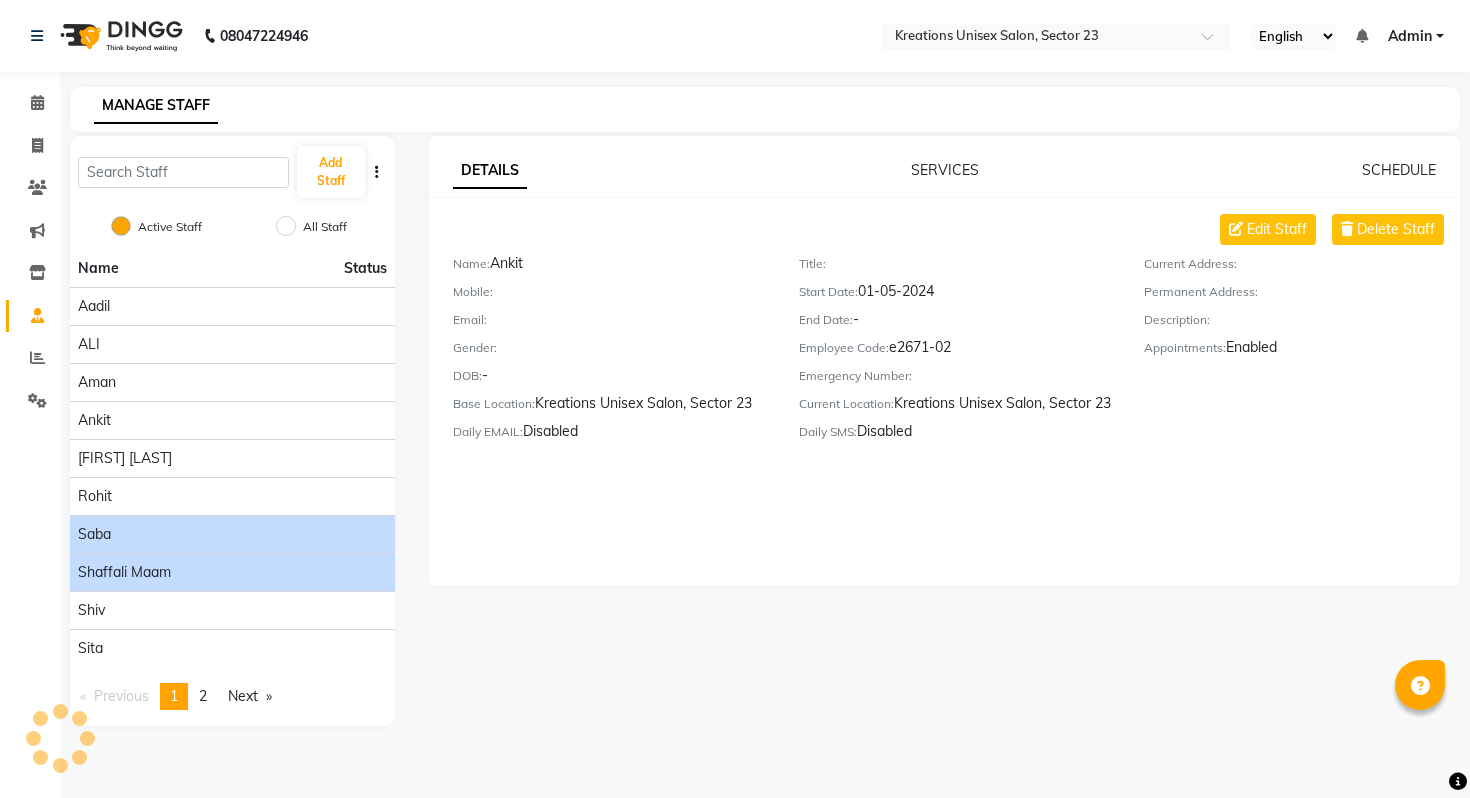 click on "Shaffali Maam" 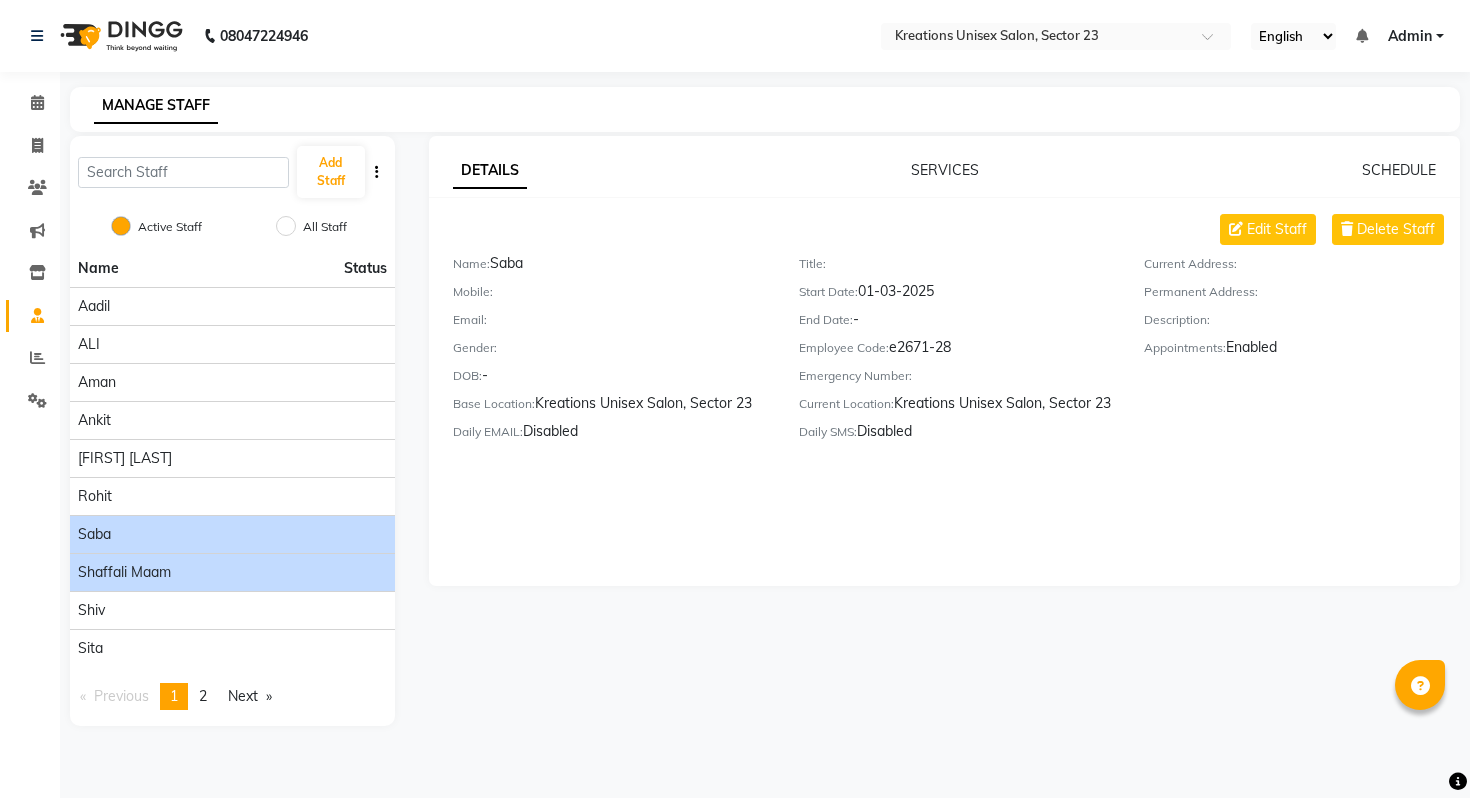 click on "Shaffali Maam" 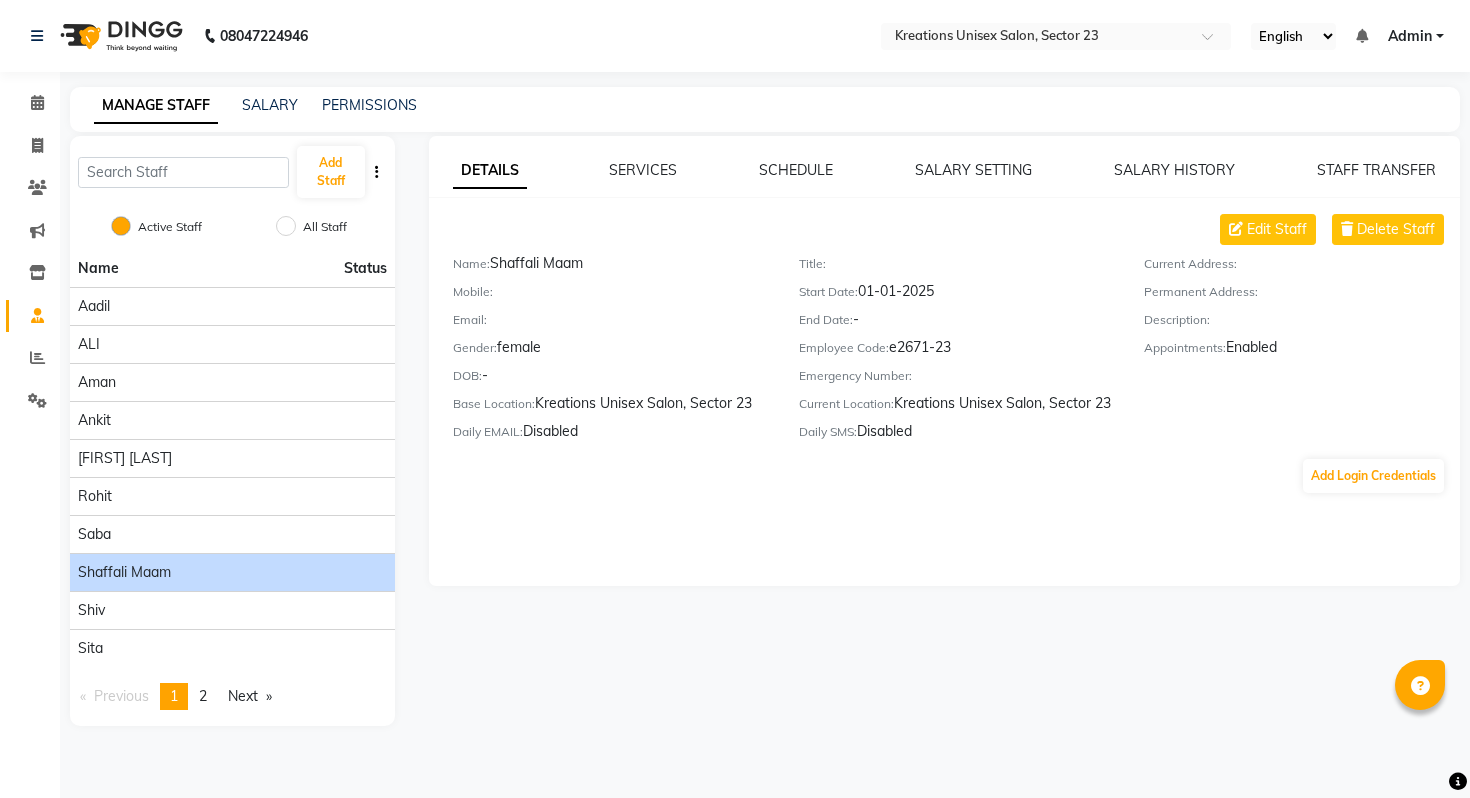 scroll, scrollTop: 0, scrollLeft: 0, axis: both 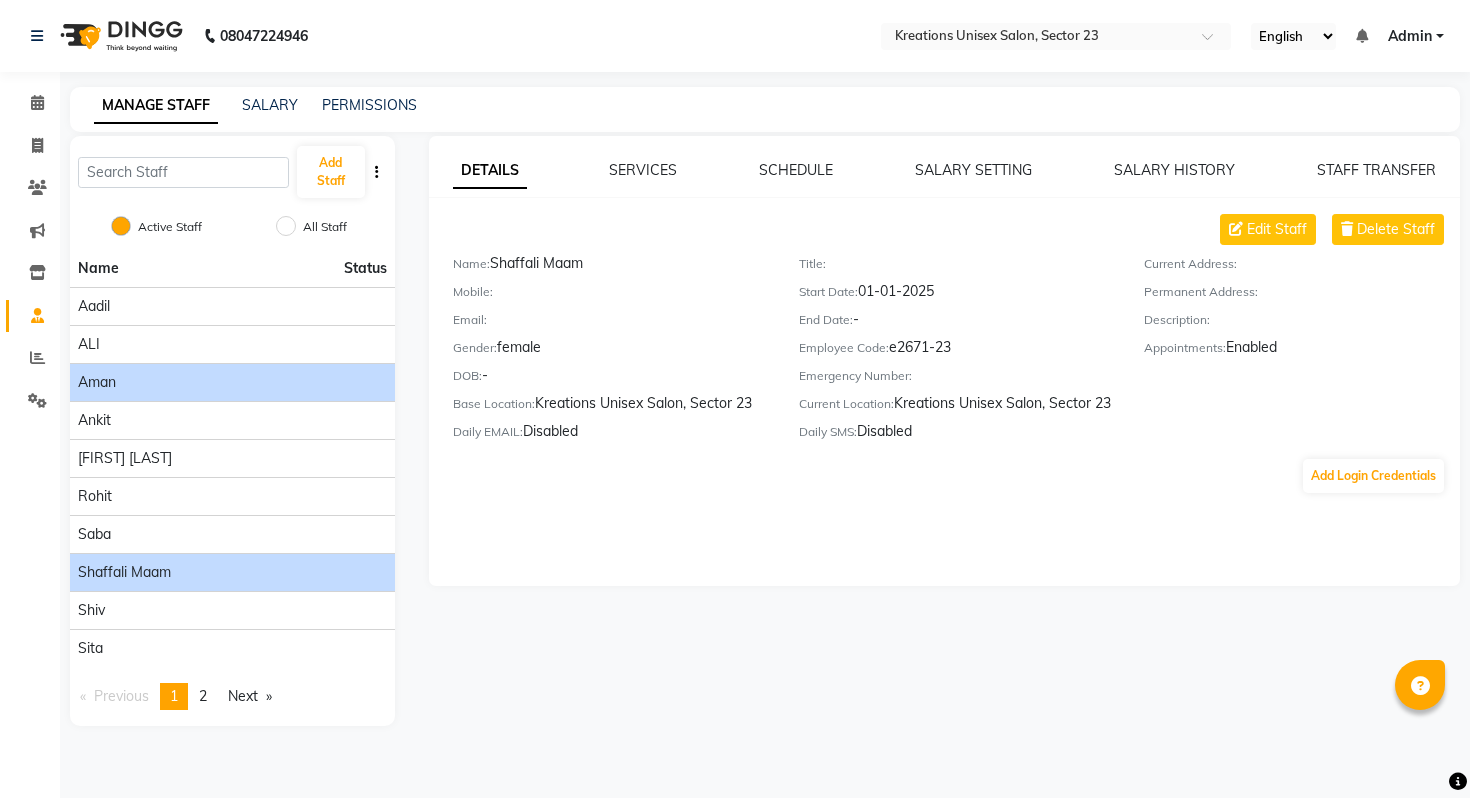 click on "Aman" 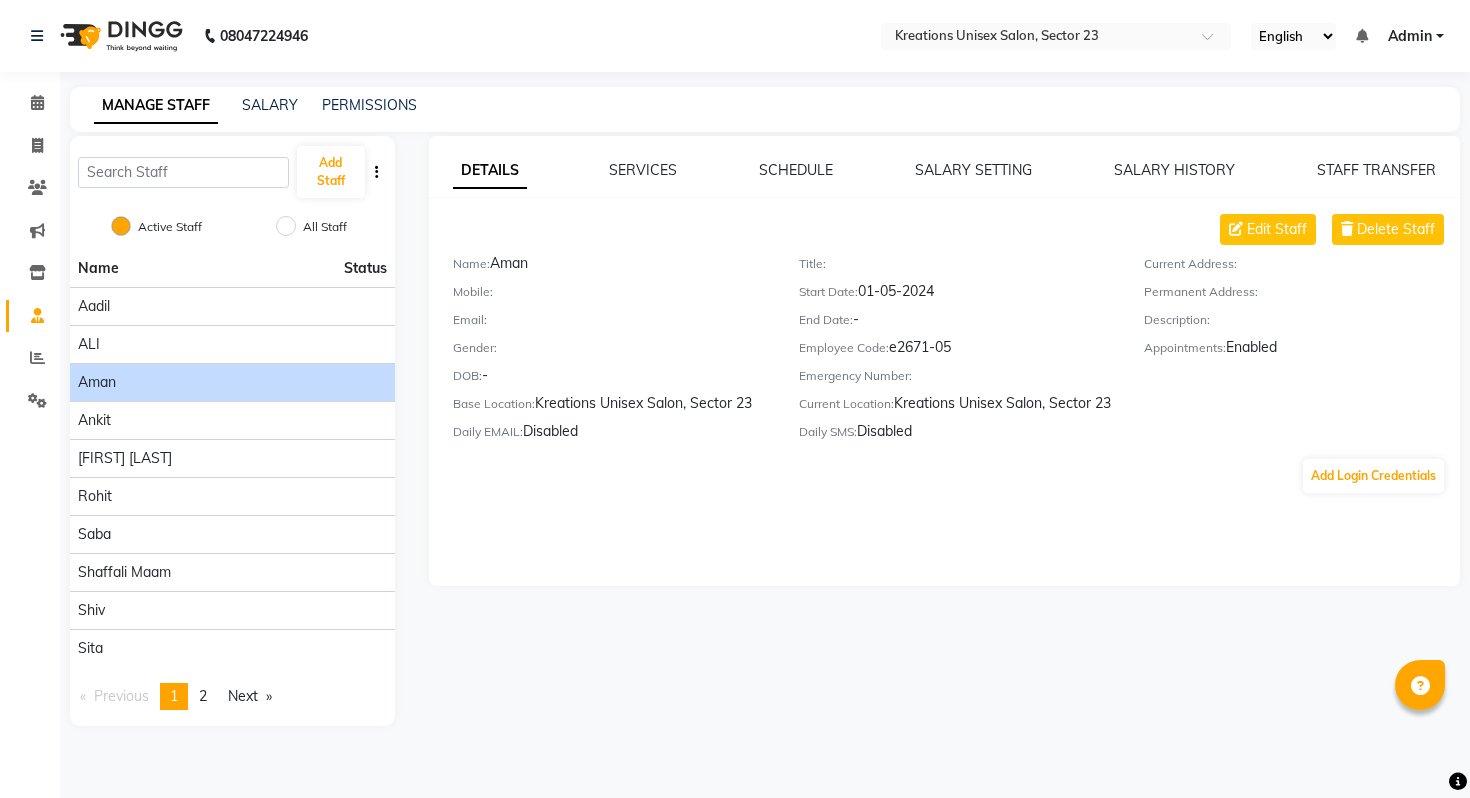 click on "Name Status" 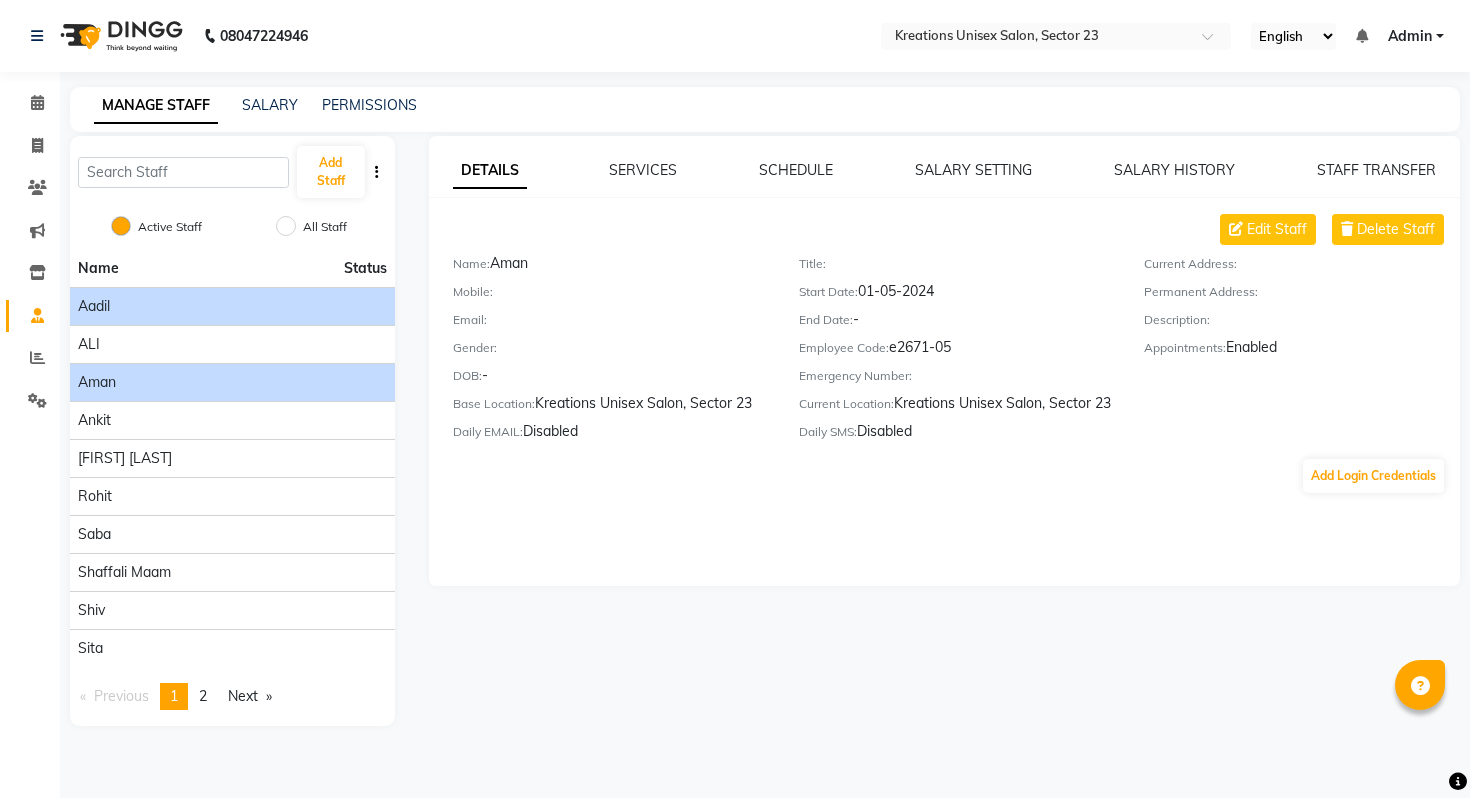 click on "Aadil" 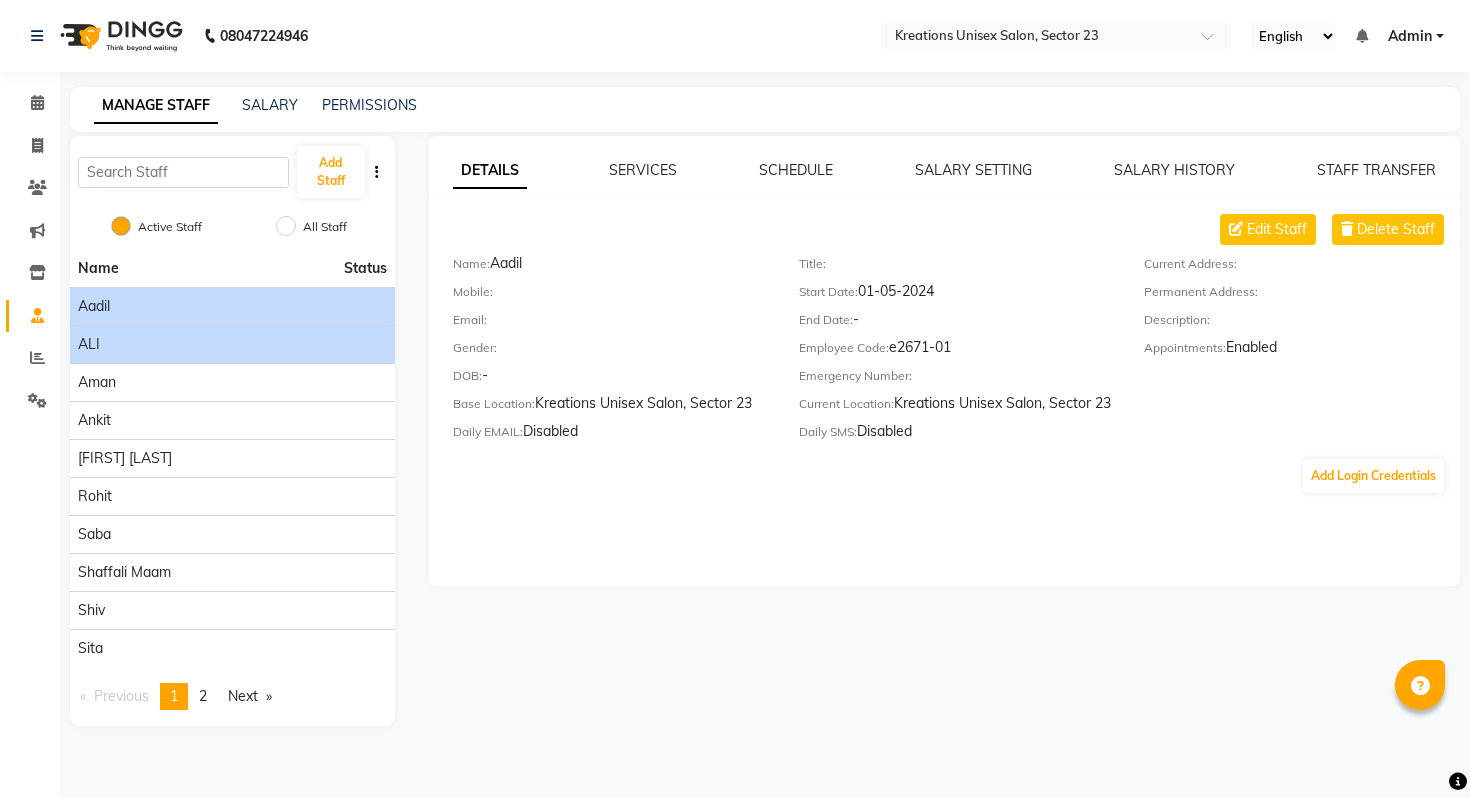 click on "ALI" 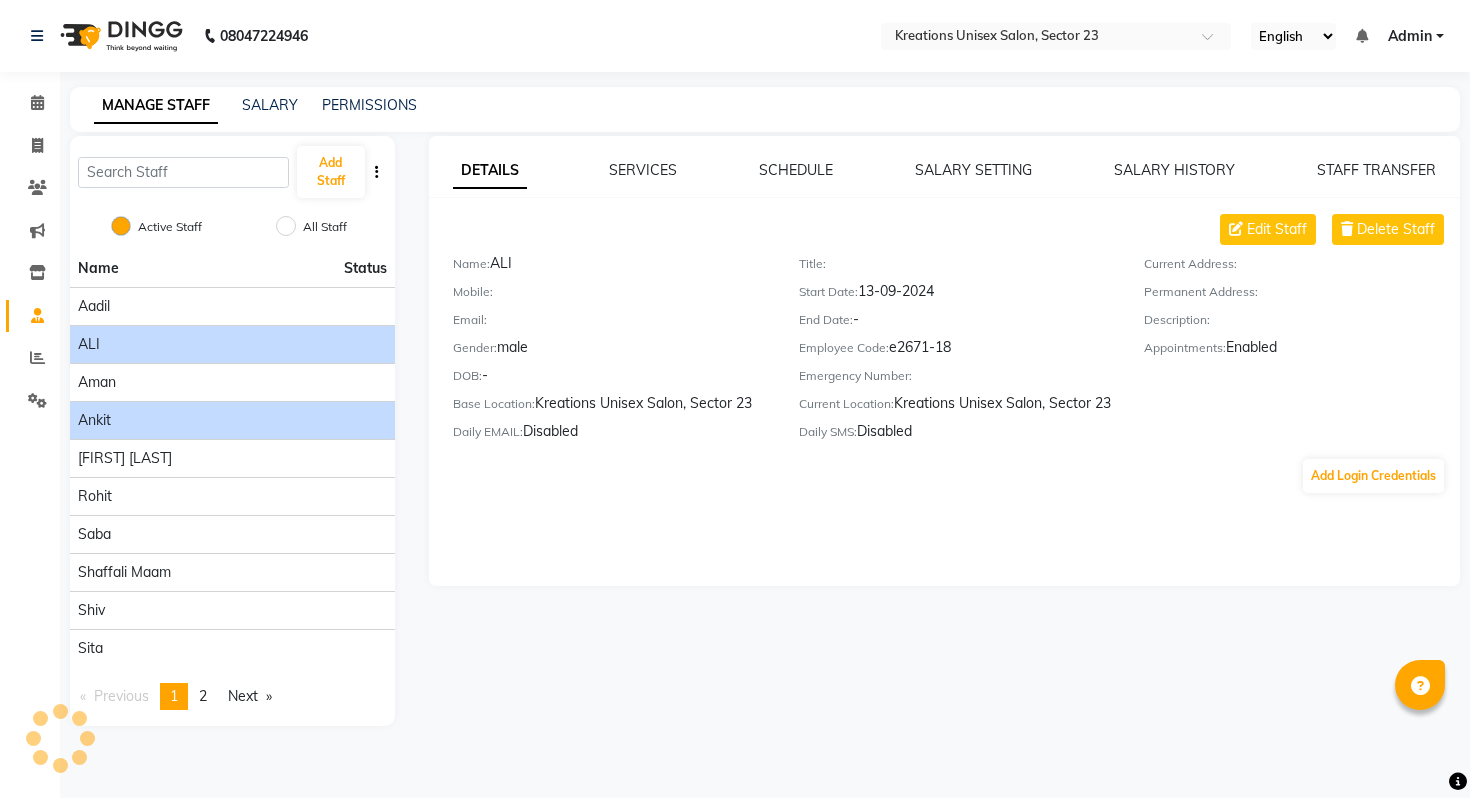 click on "Ankit" 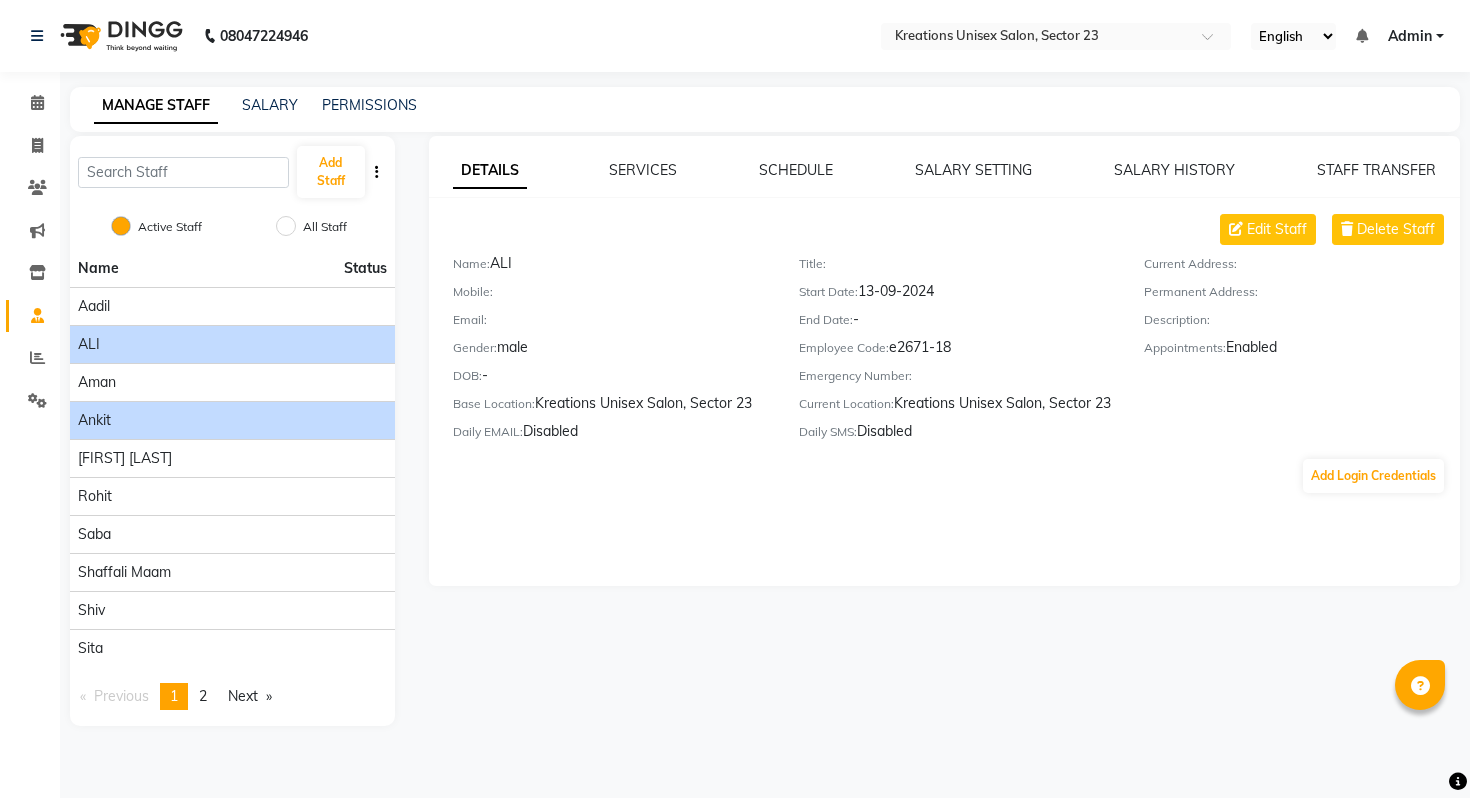 click on "Ankit" 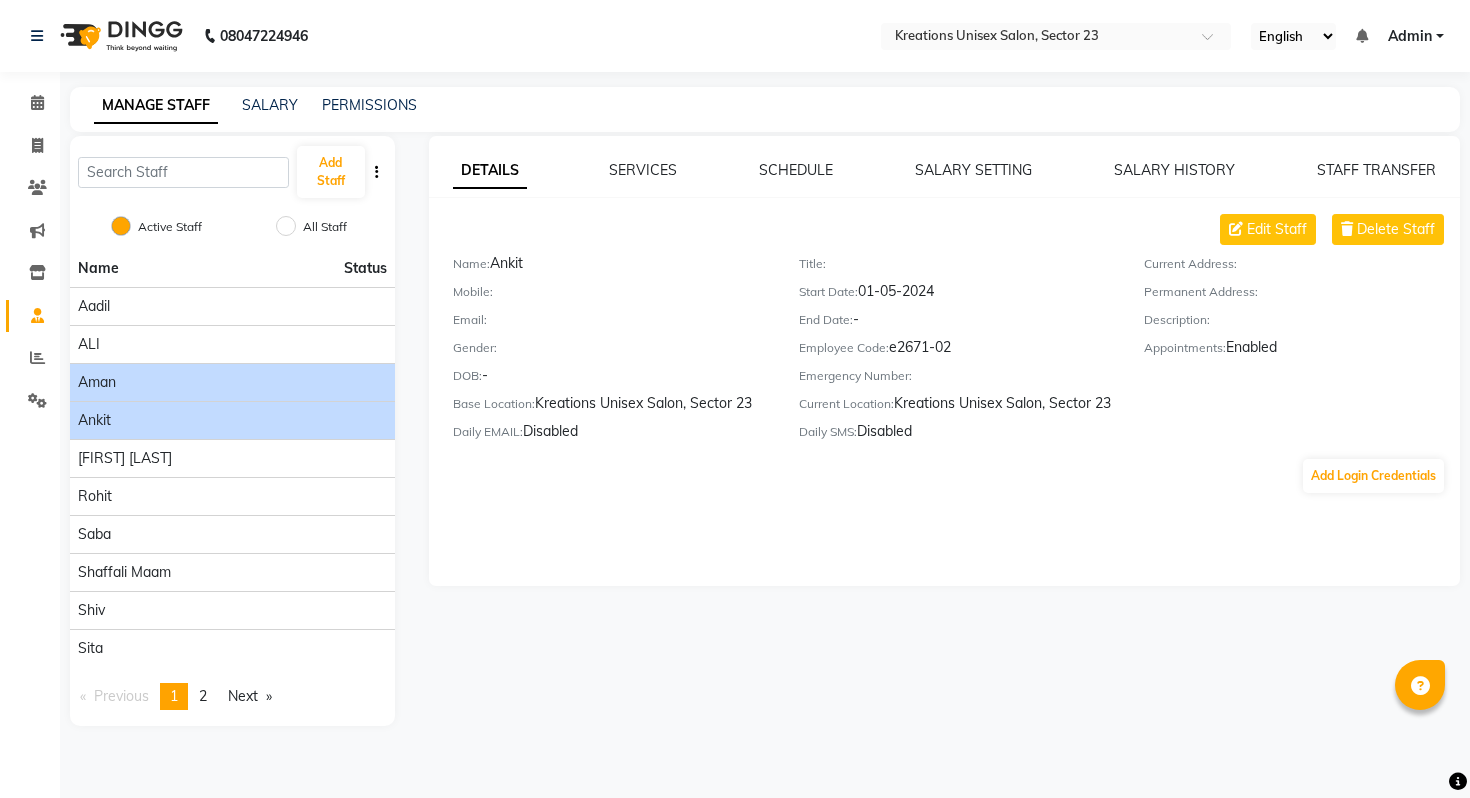 click on "Aman" 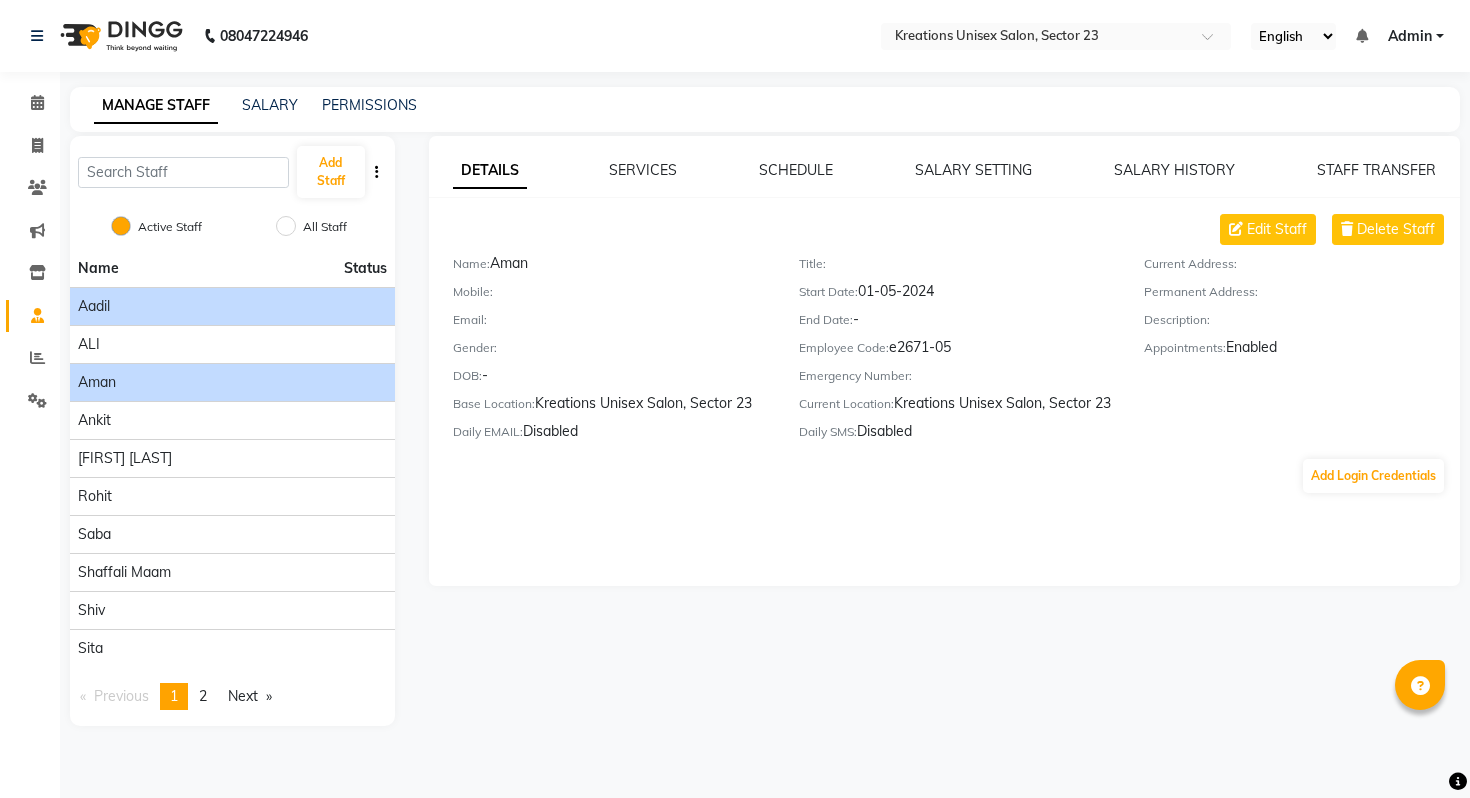 click on "Aadil" 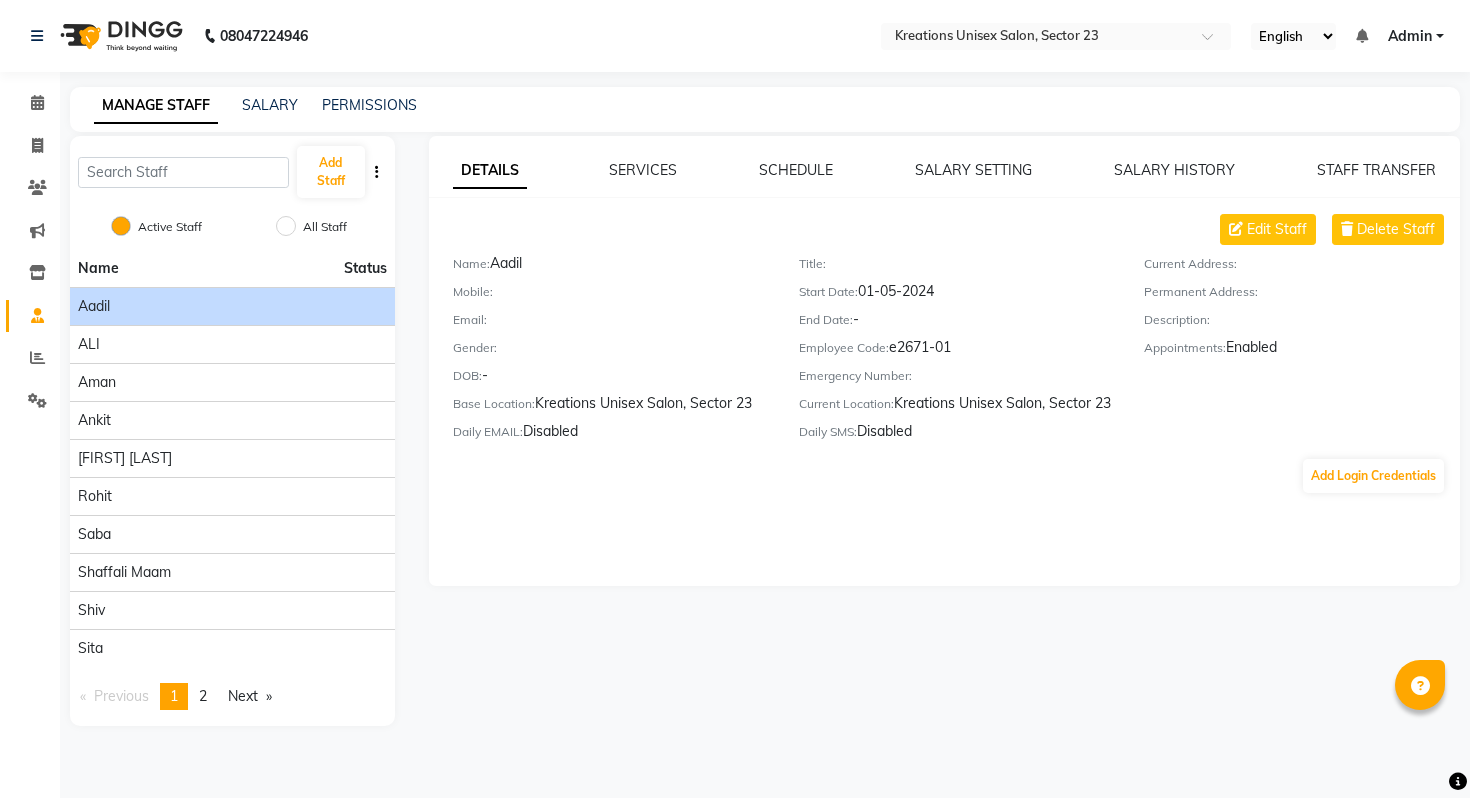 click on "Admin" at bounding box center [1416, 36] 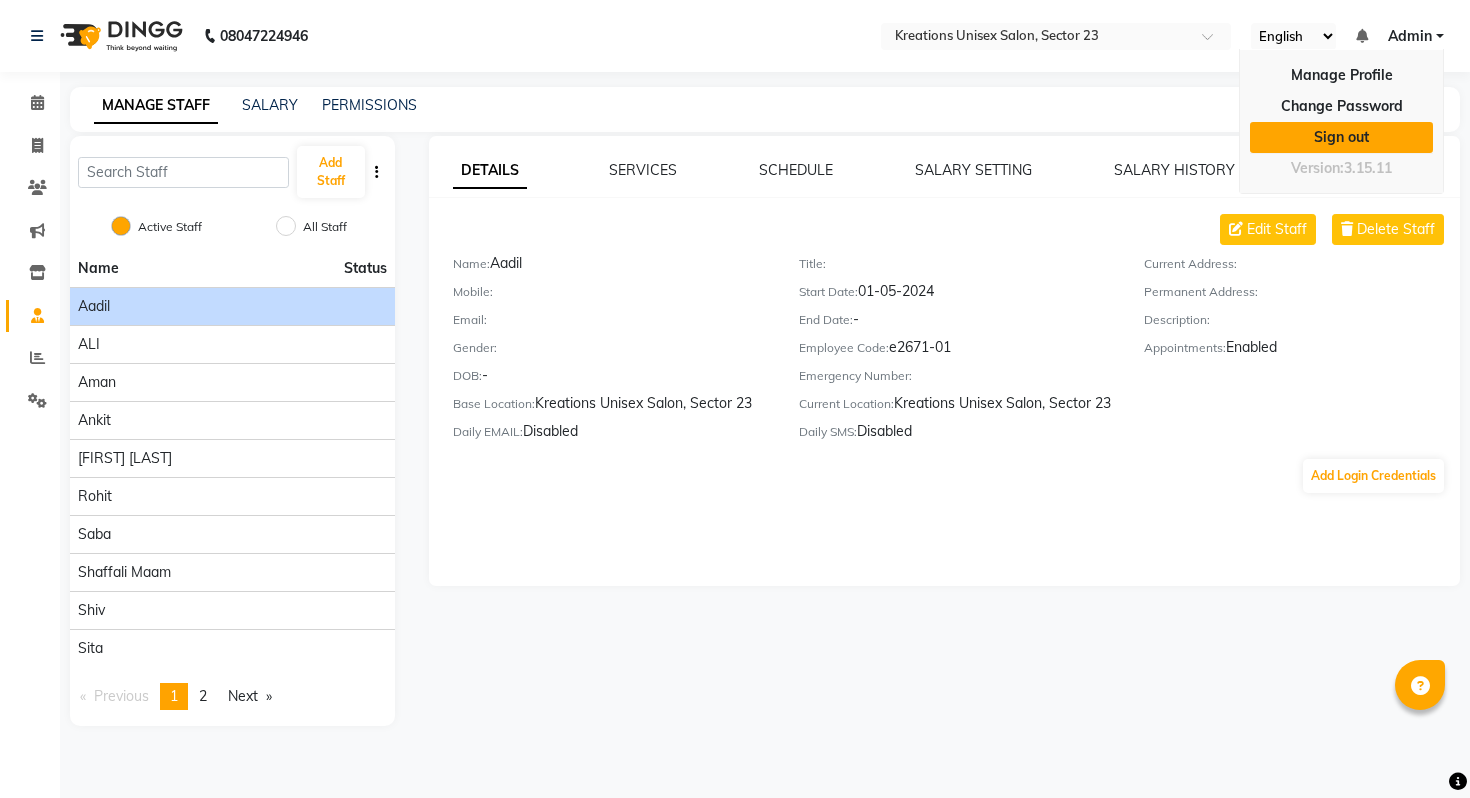 click on "Sign out" at bounding box center (1341, 137) 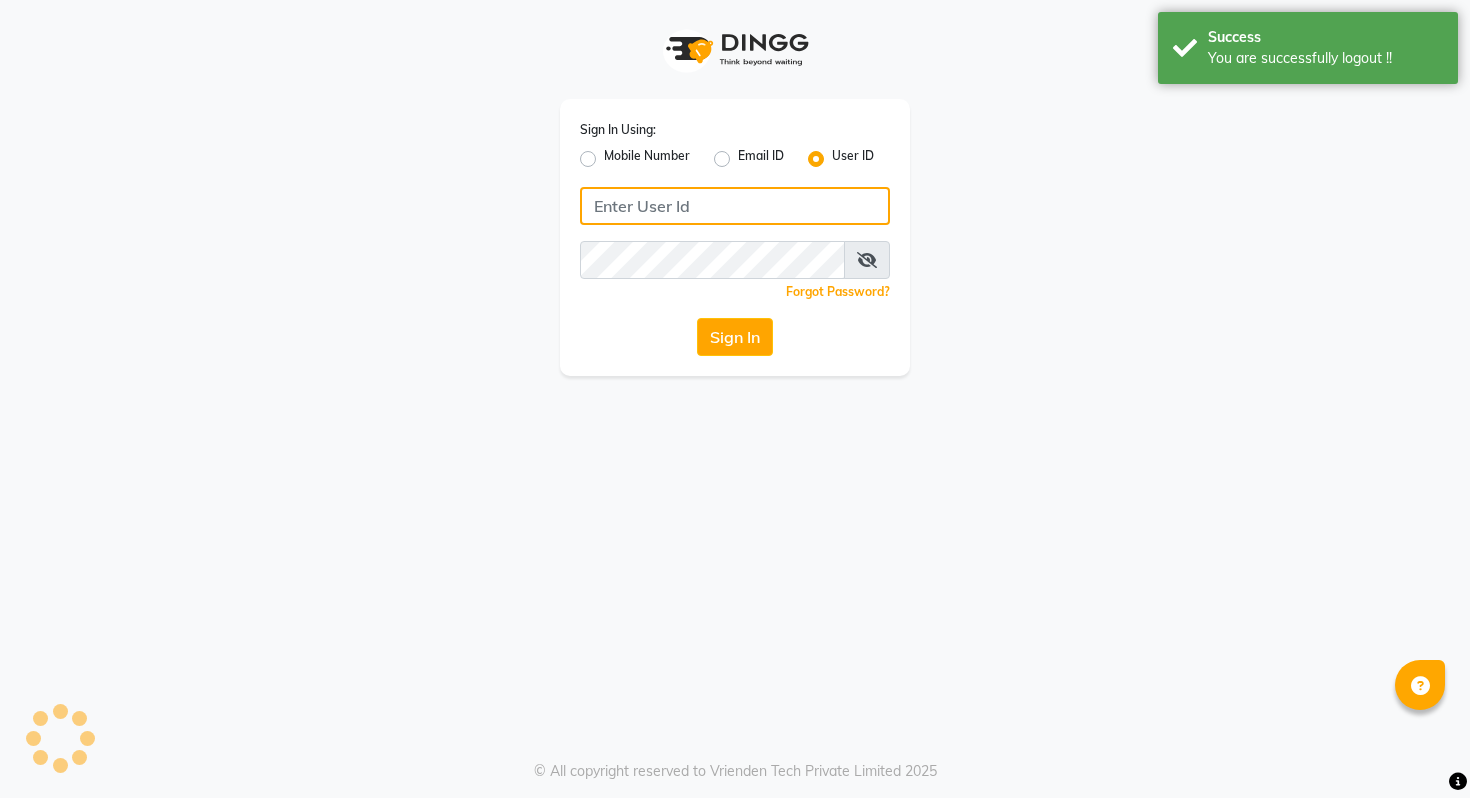 type on "9028992840" 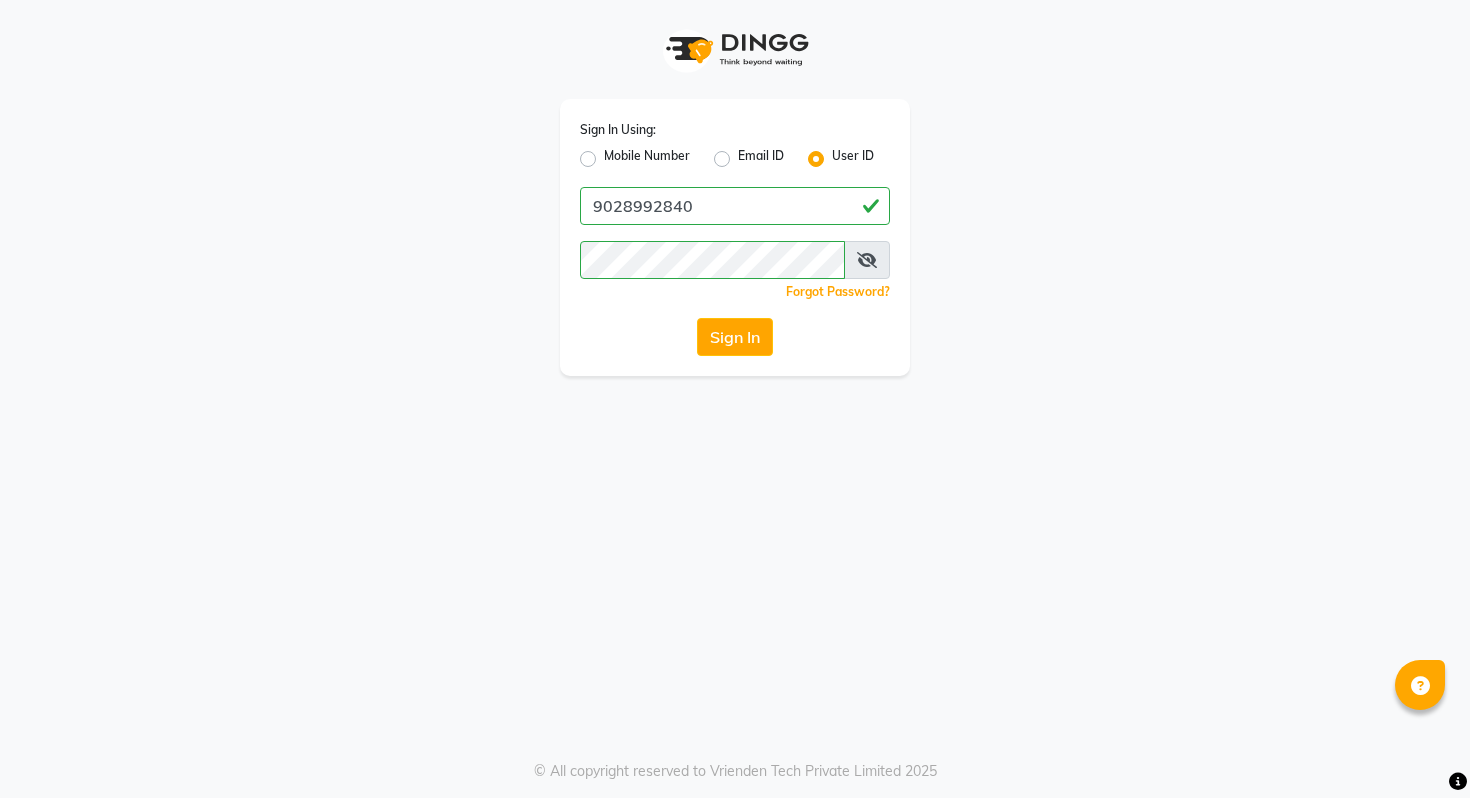 click on "Sign In Using: Mobile Number Email ID User ID" 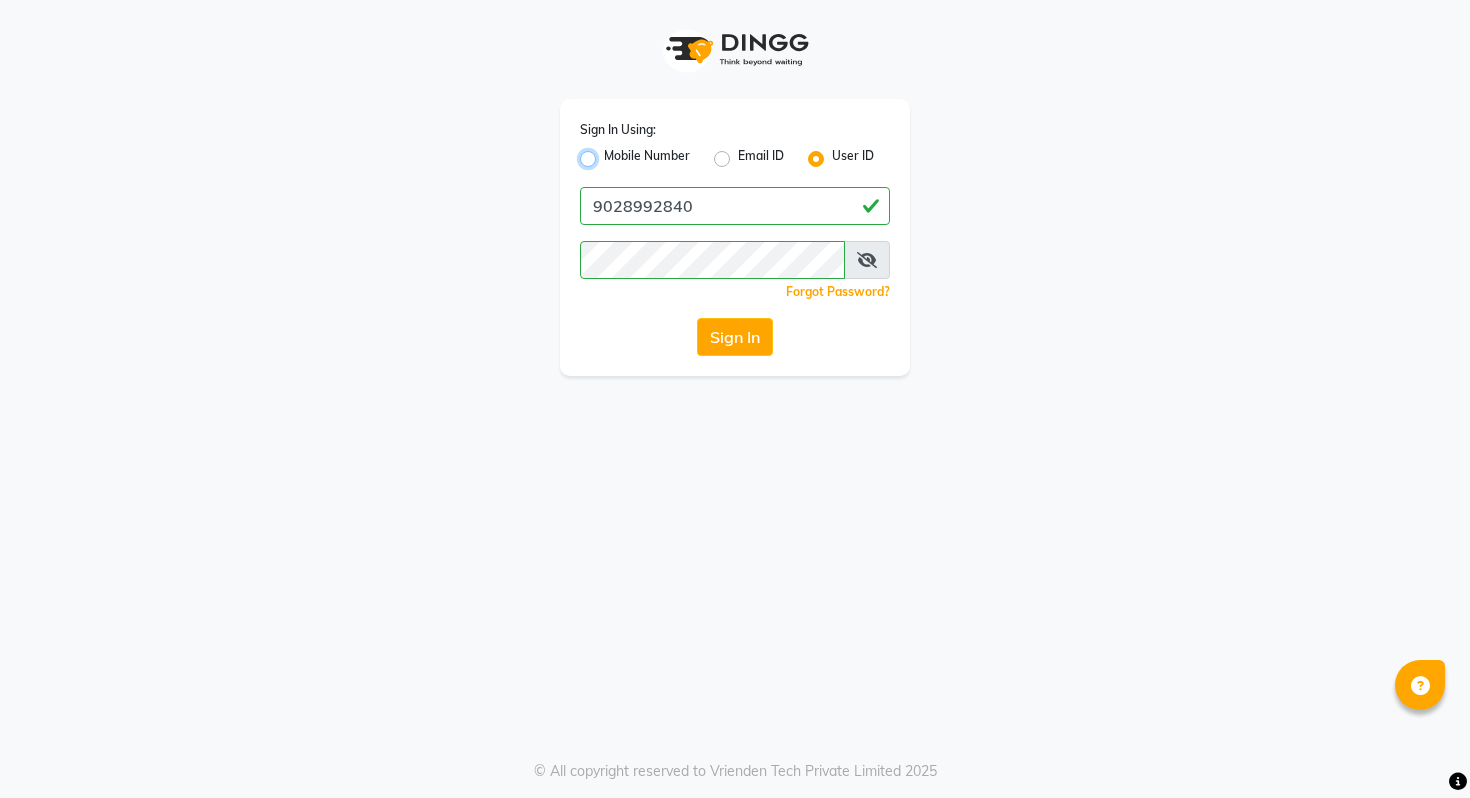 click on "Mobile Number" at bounding box center [610, 153] 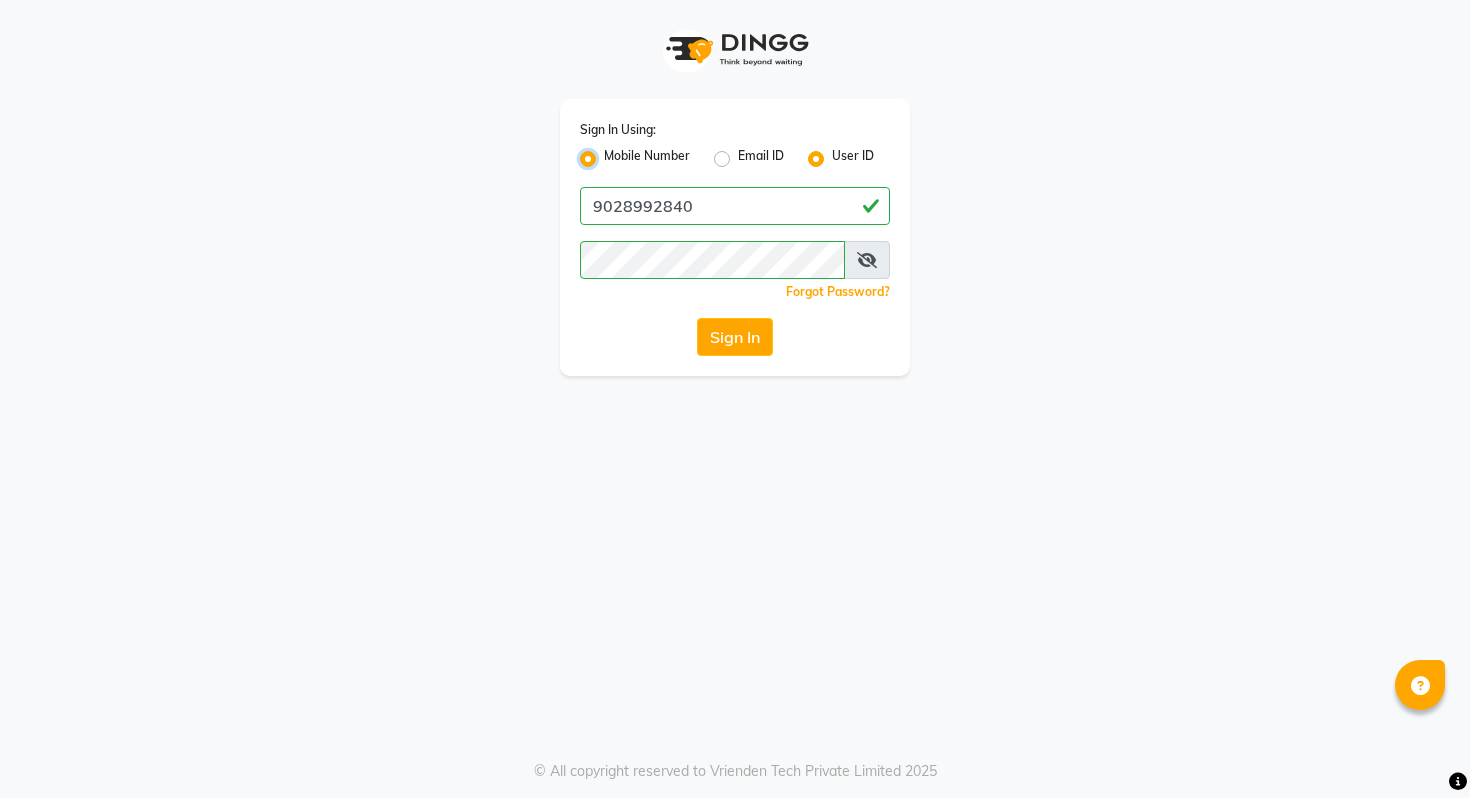 radio on "false" 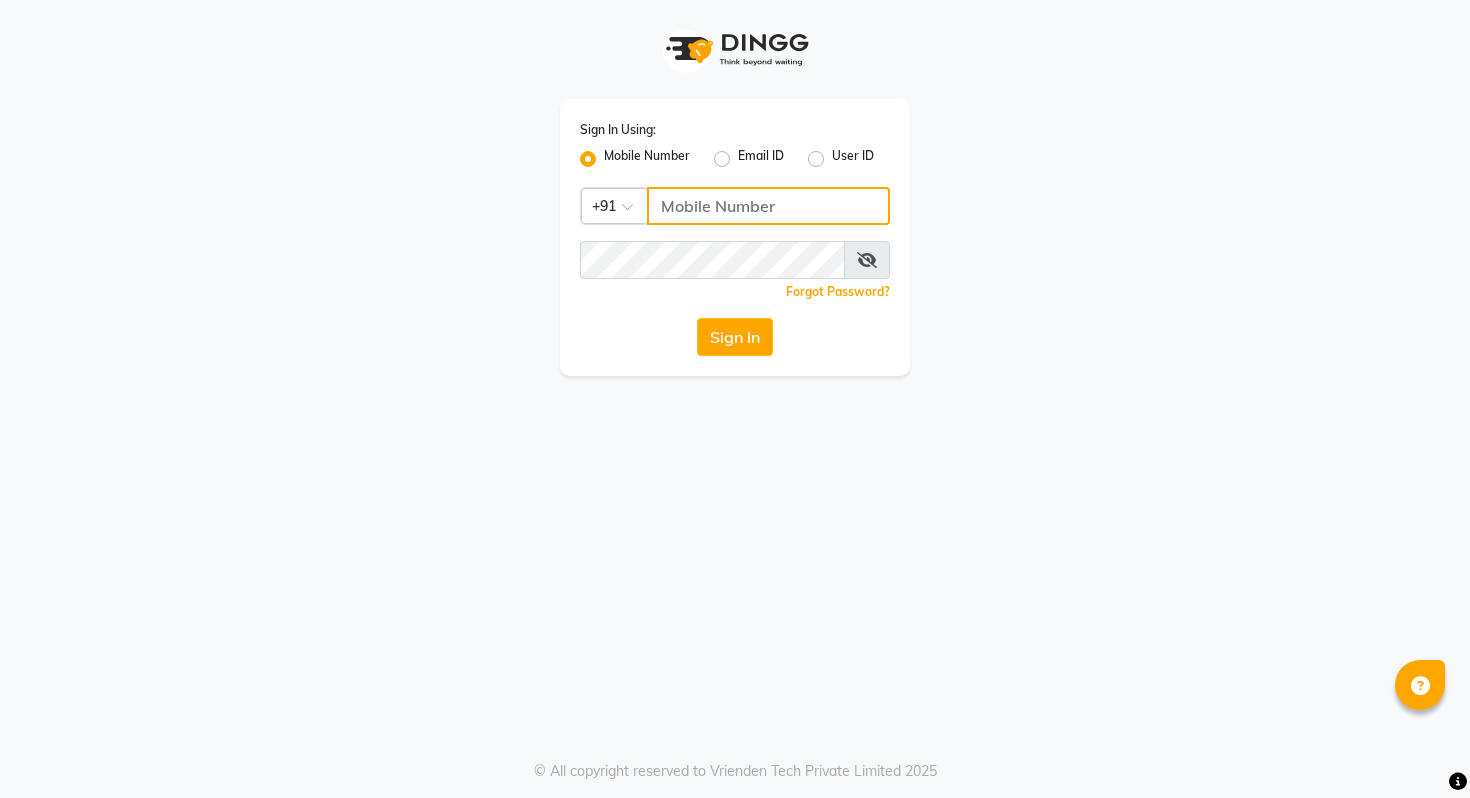 click 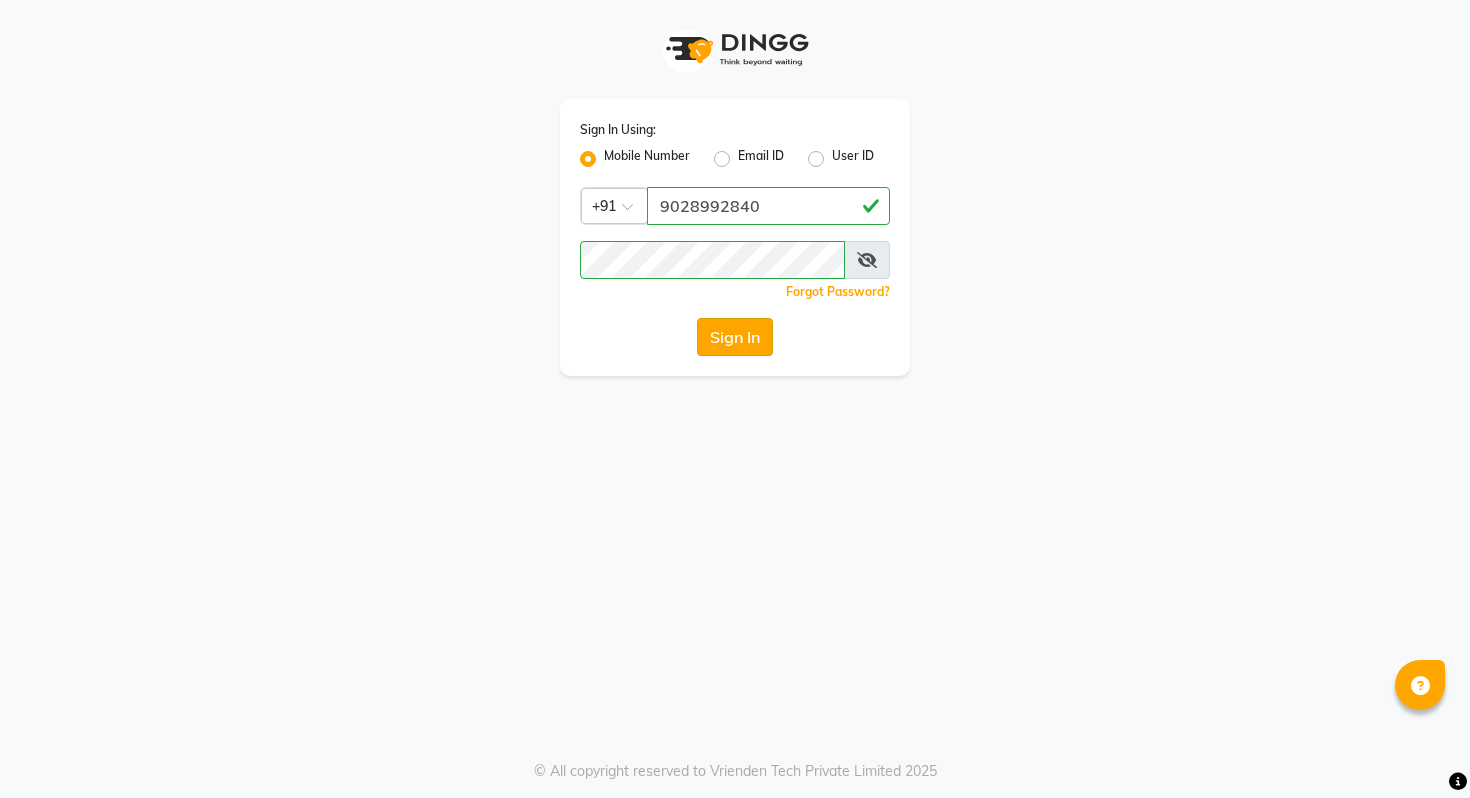 click on "Sign In" 